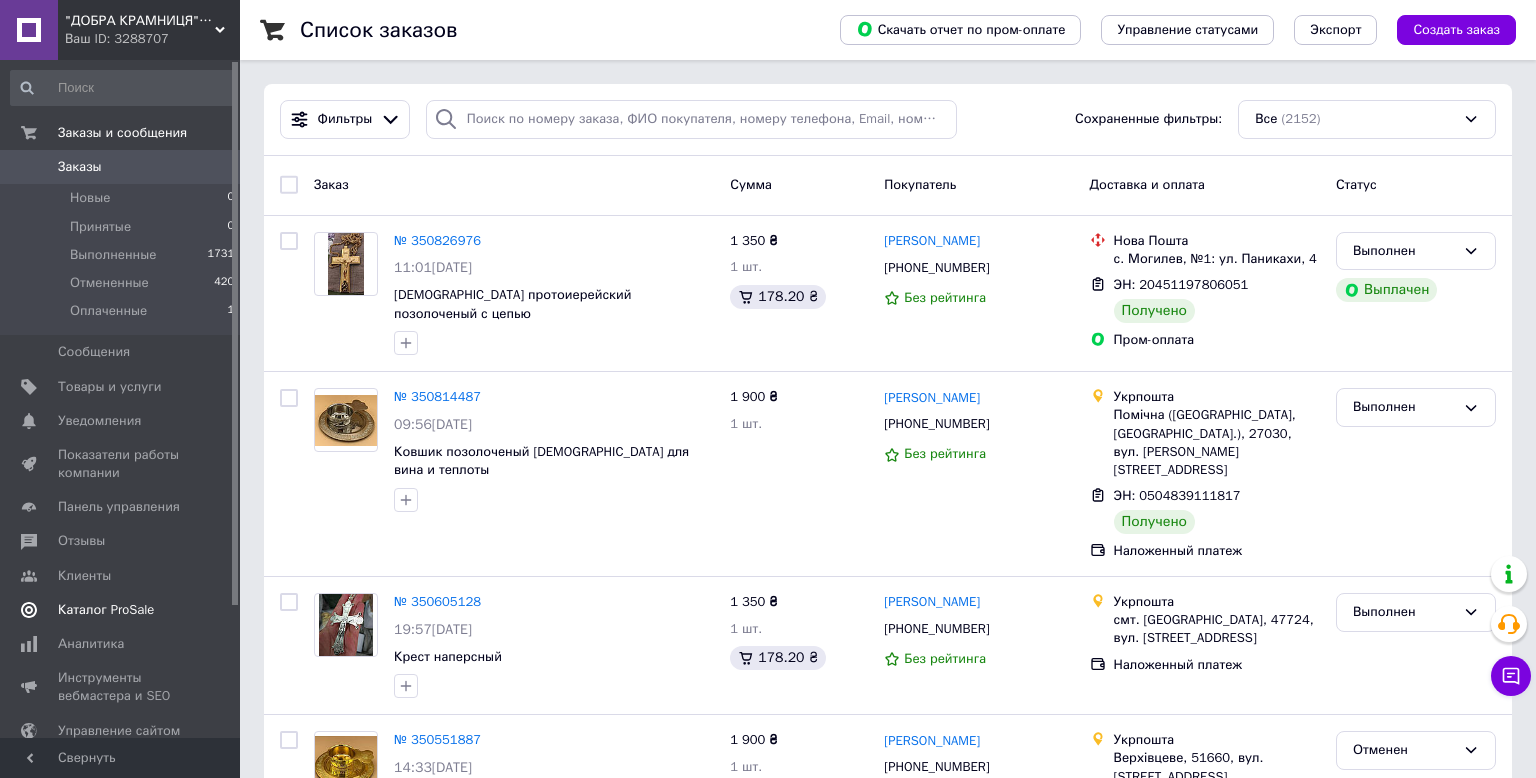 scroll, scrollTop: 0, scrollLeft: 0, axis: both 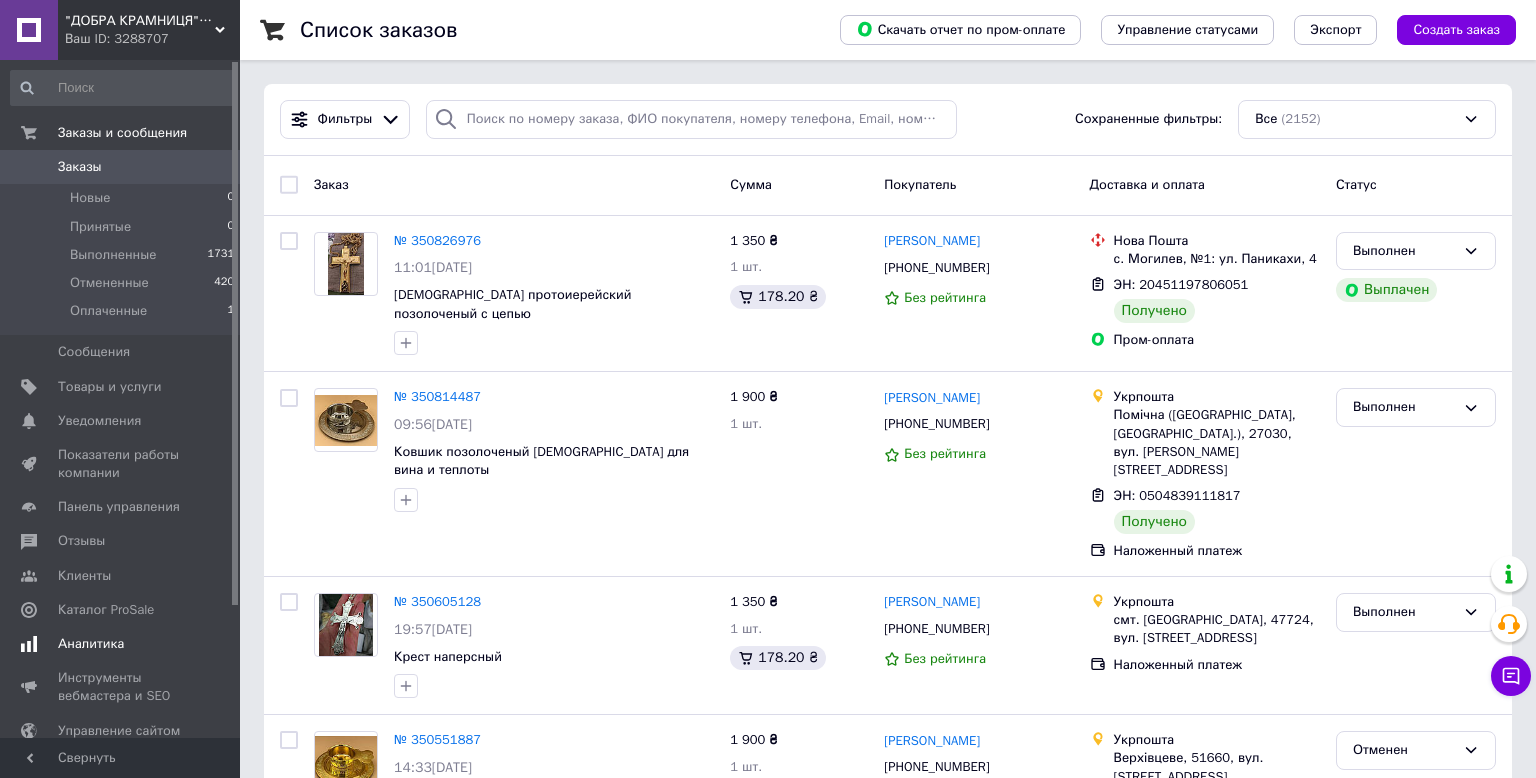 click on "Аналитика" at bounding box center [91, 644] 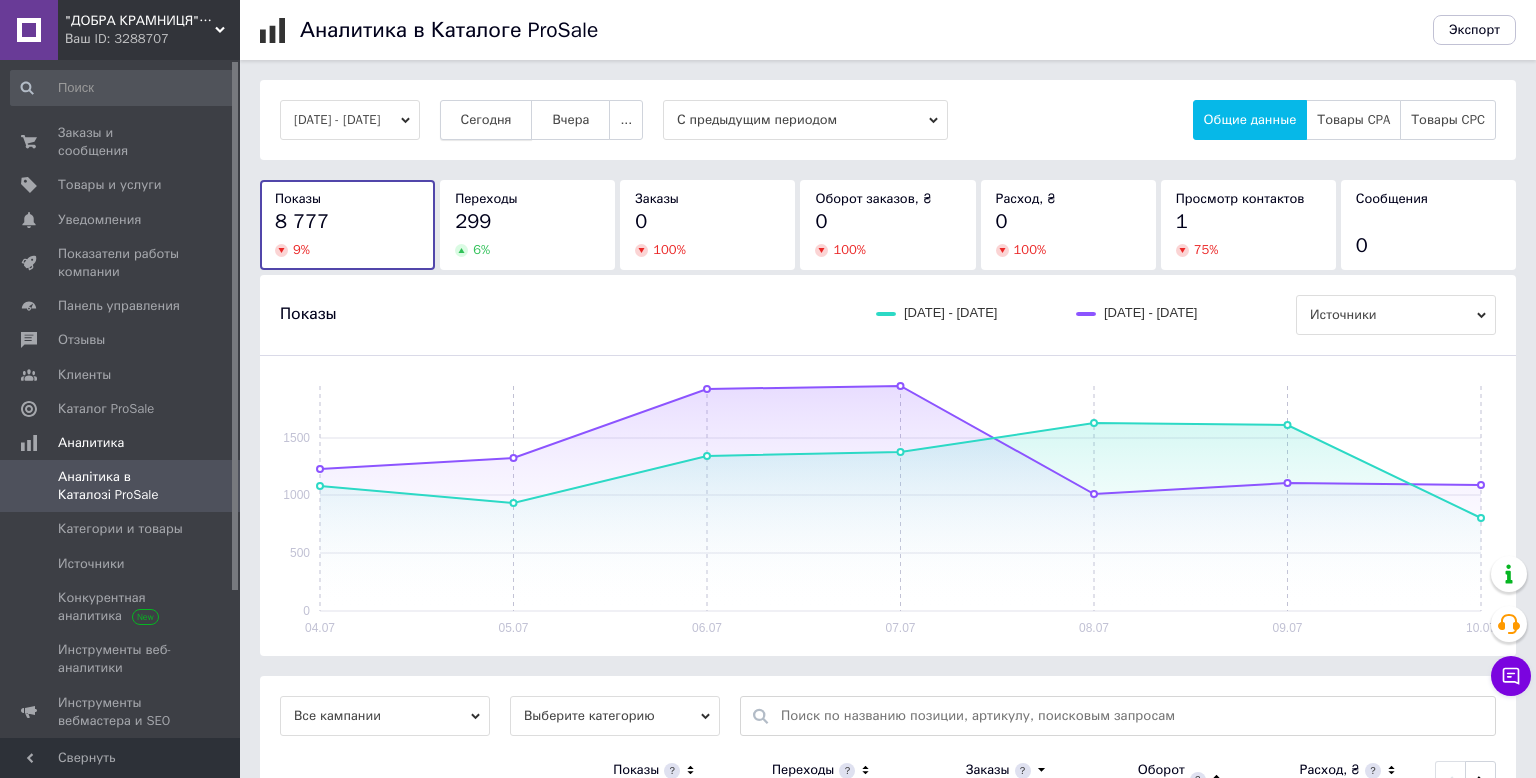 click on "Сегодня" at bounding box center [486, 120] 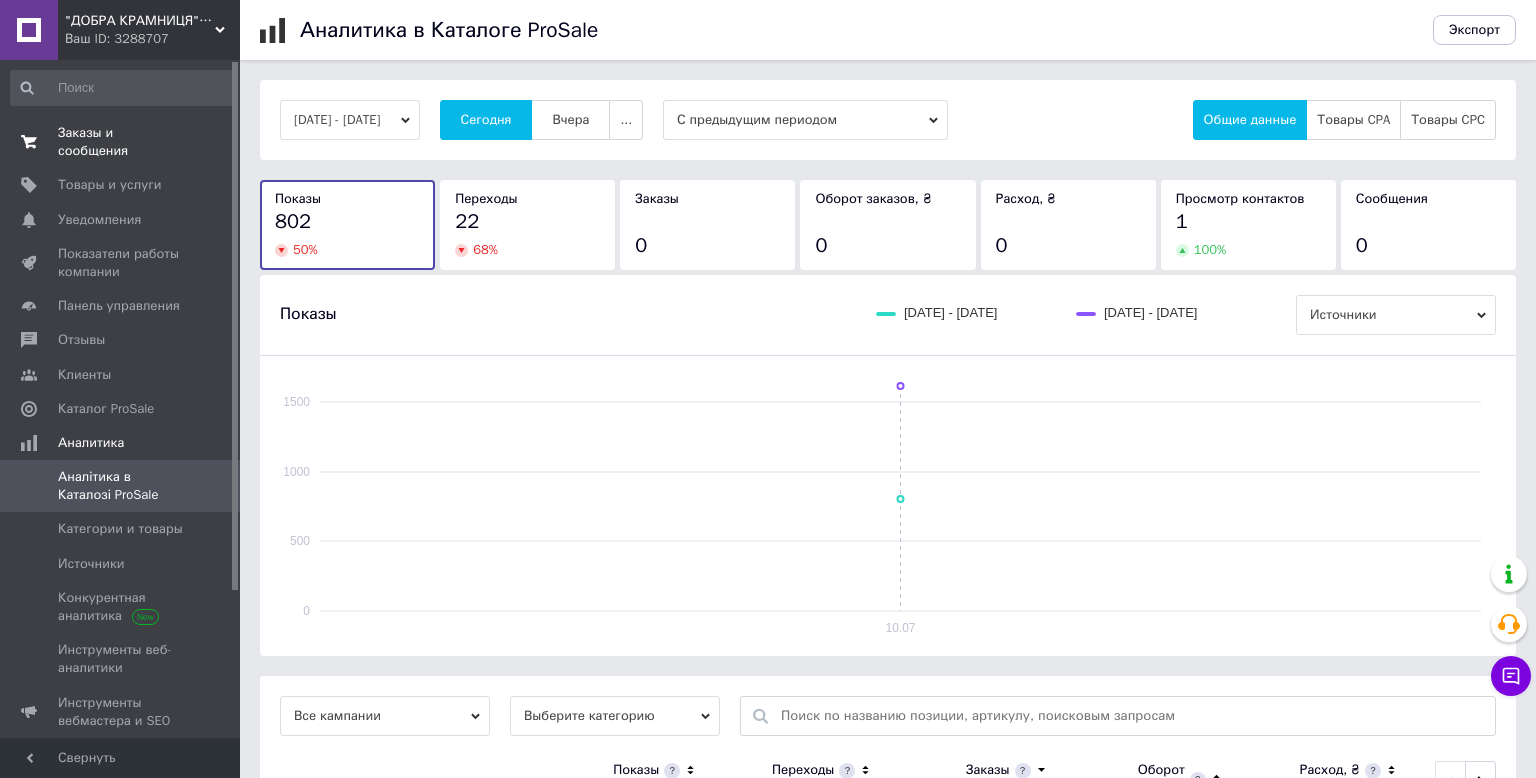 click on "Заказы и сообщения" at bounding box center [121, 142] 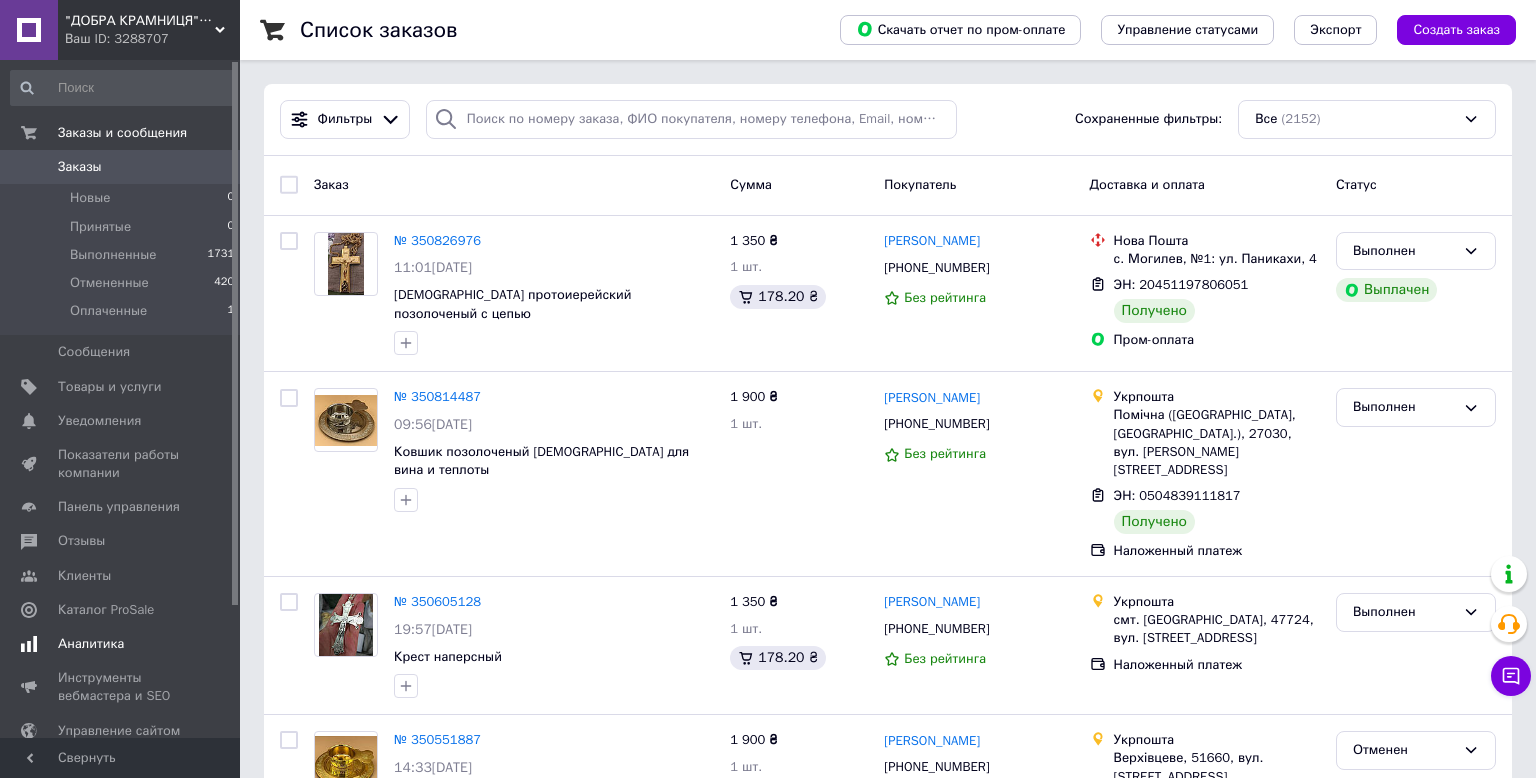 click on "Аналитика" at bounding box center [91, 644] 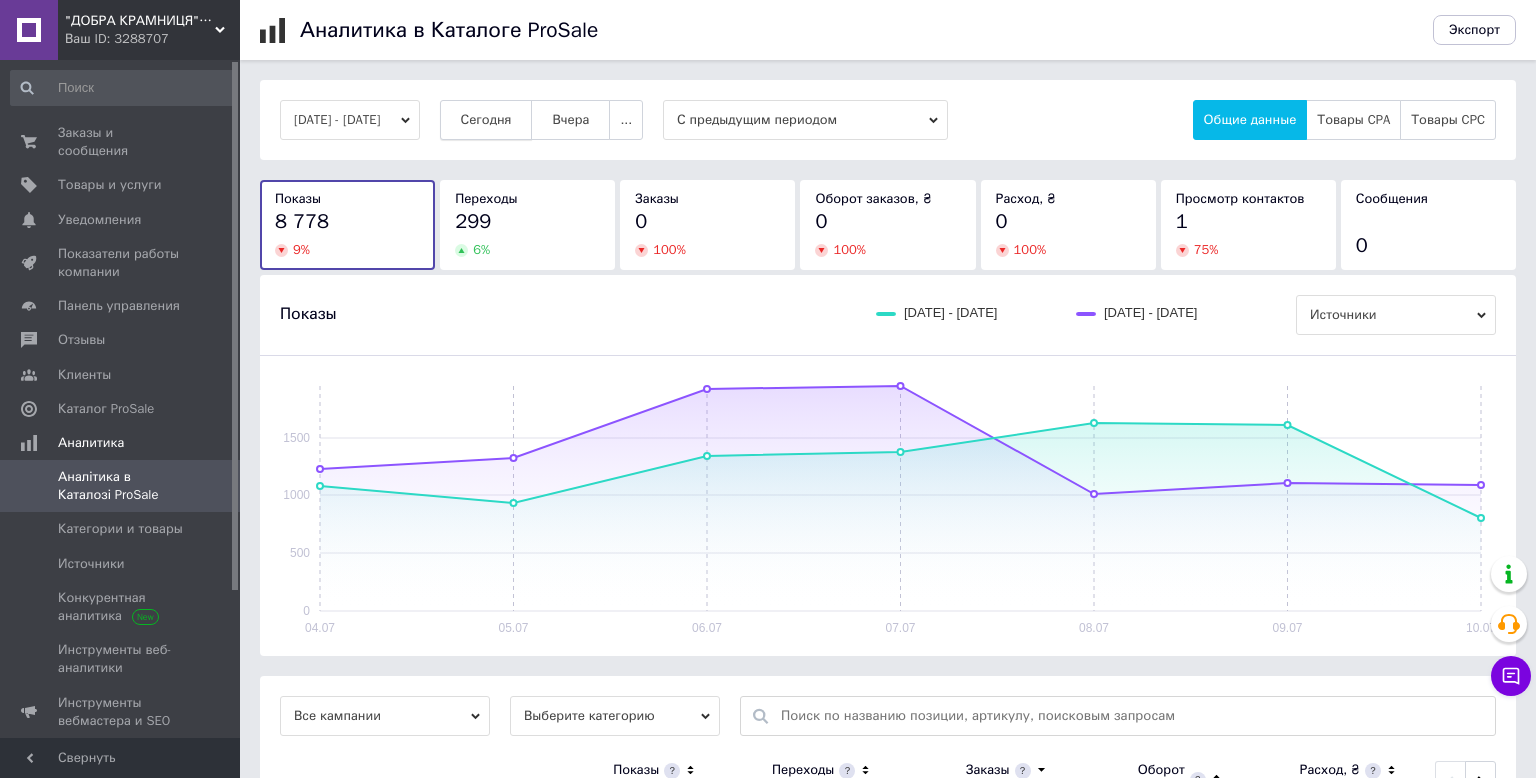 click on "Сегодня" at bounding box center [486, 120] 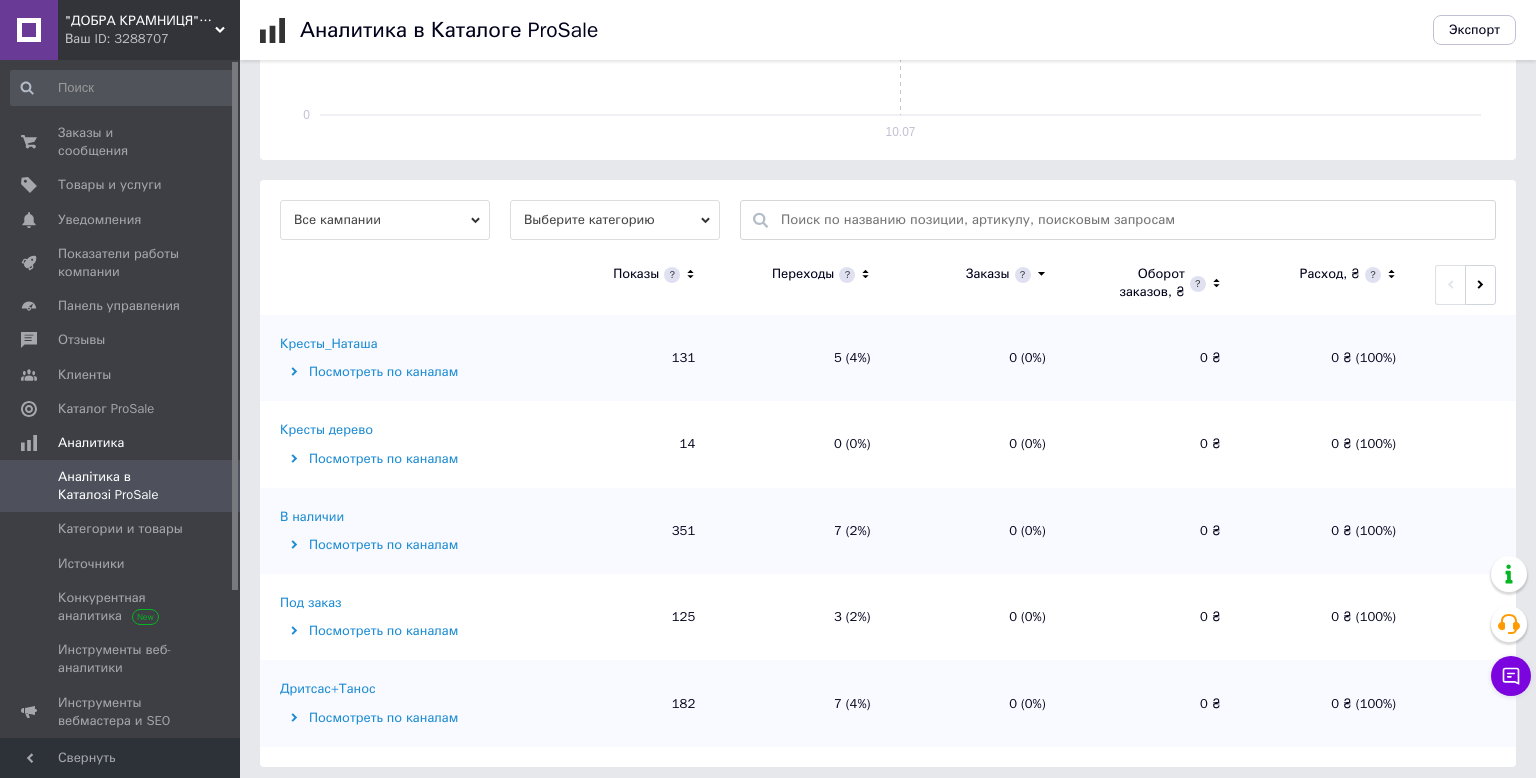 scroll, scrollTop: 504, scrollLeft: 0, axis: vertical 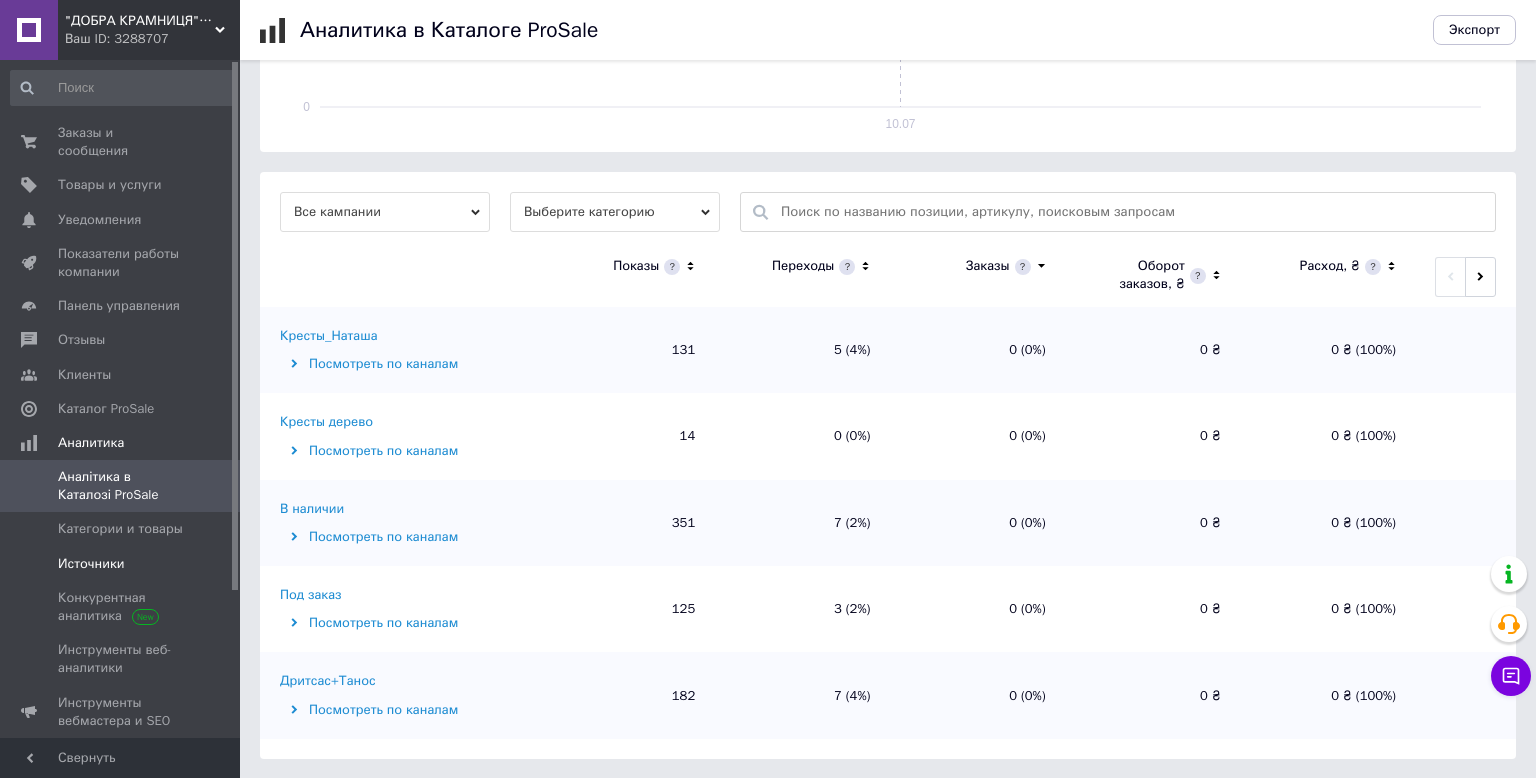 click on "Источники" at bounding box center (91, 564) 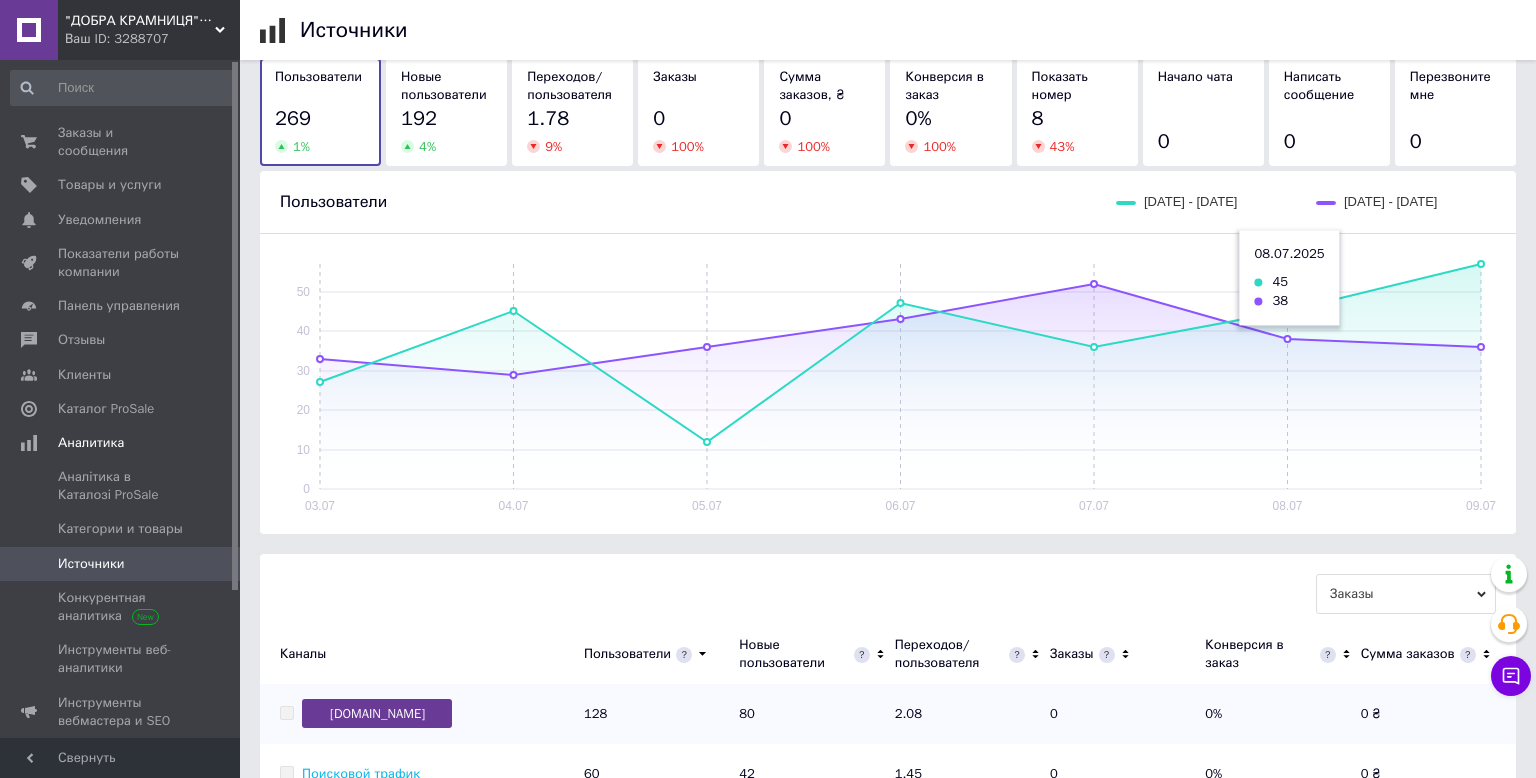 scroll, scrollTop: 0, scrollLeft: 0, axis: both 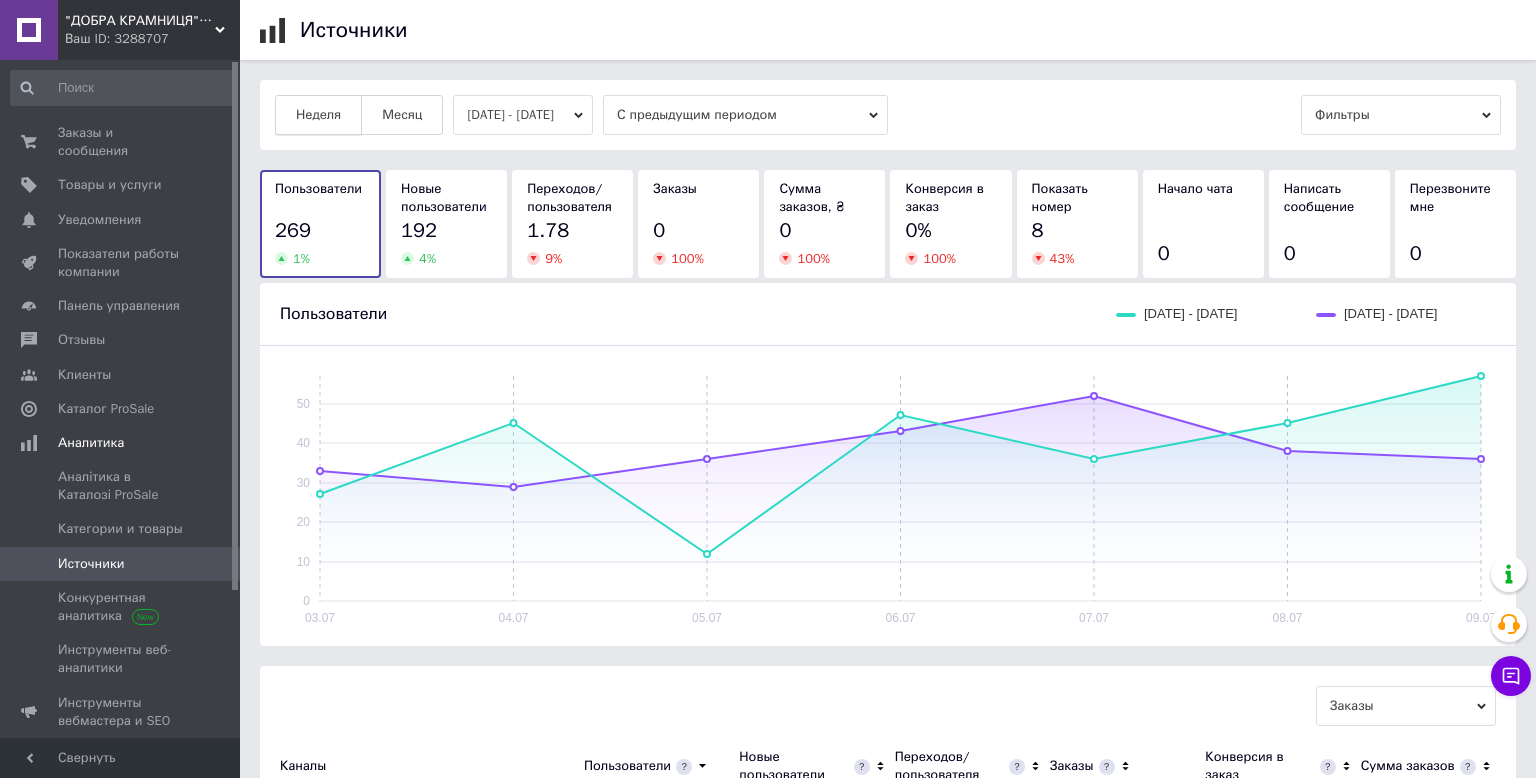 click on "Неделя" at bounding box center (318, 115) 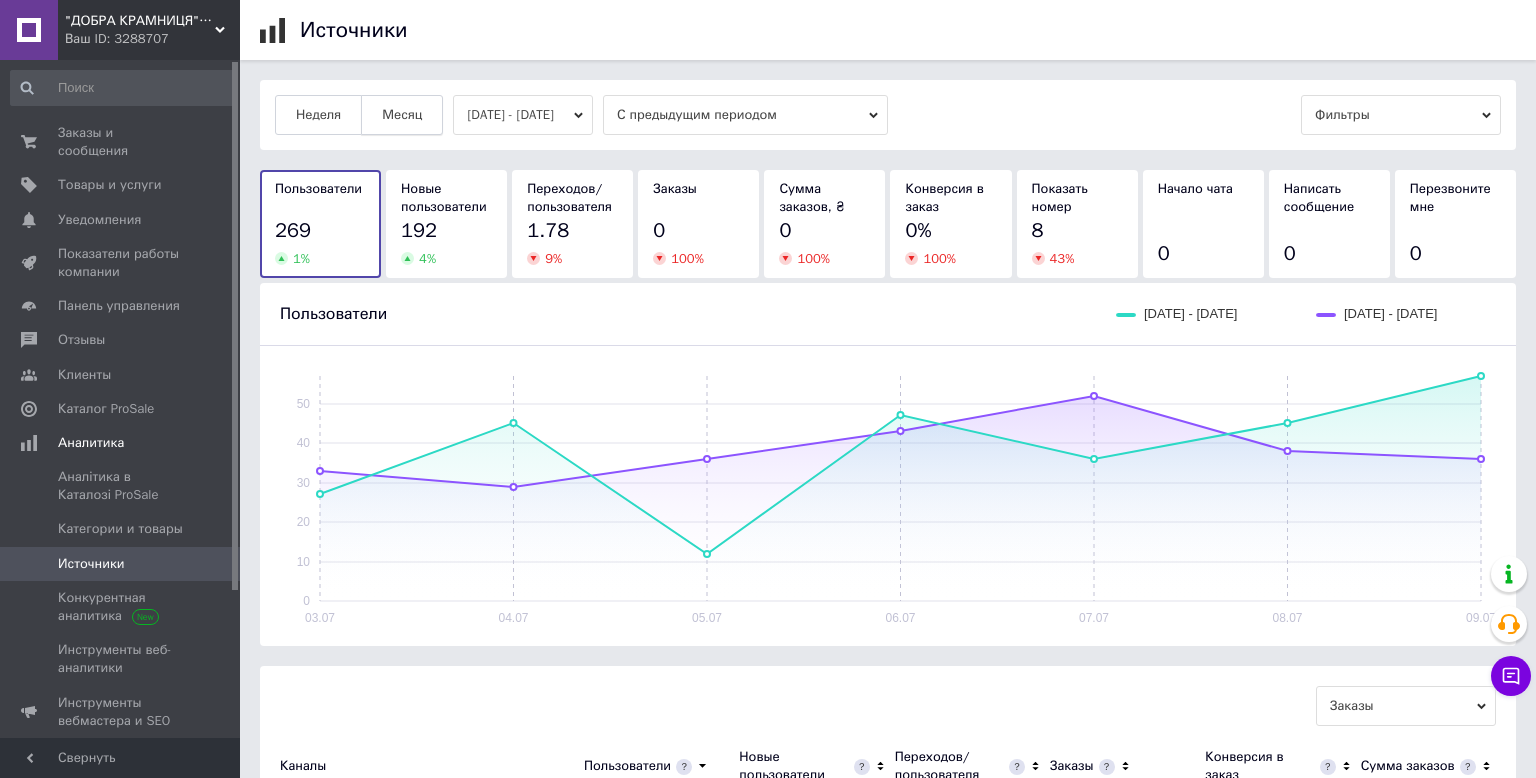 click on "Месяц" at bounding box center [402, 115] 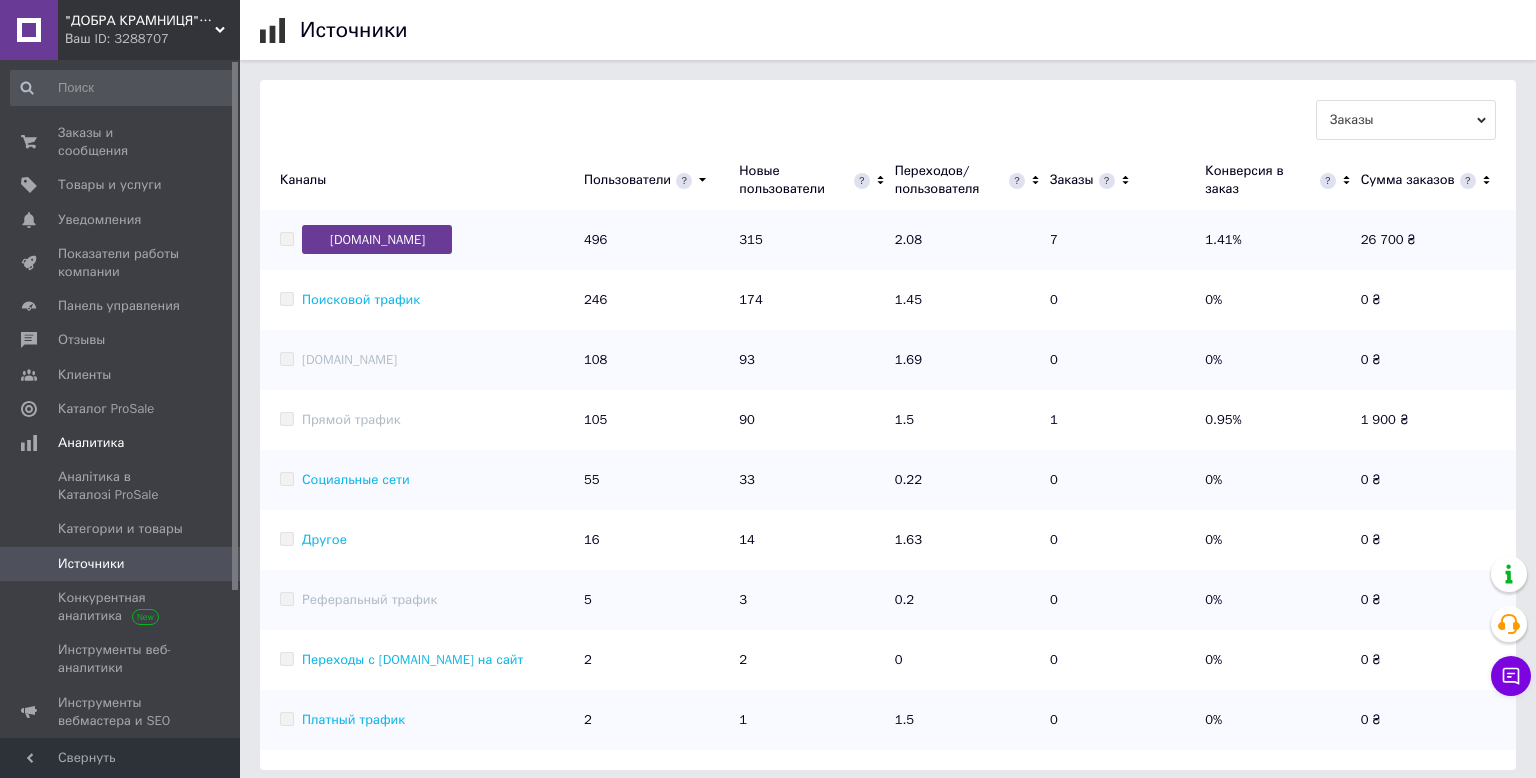 scroll, scrollTop: 598, scrollLeft: 0, axis: vertical 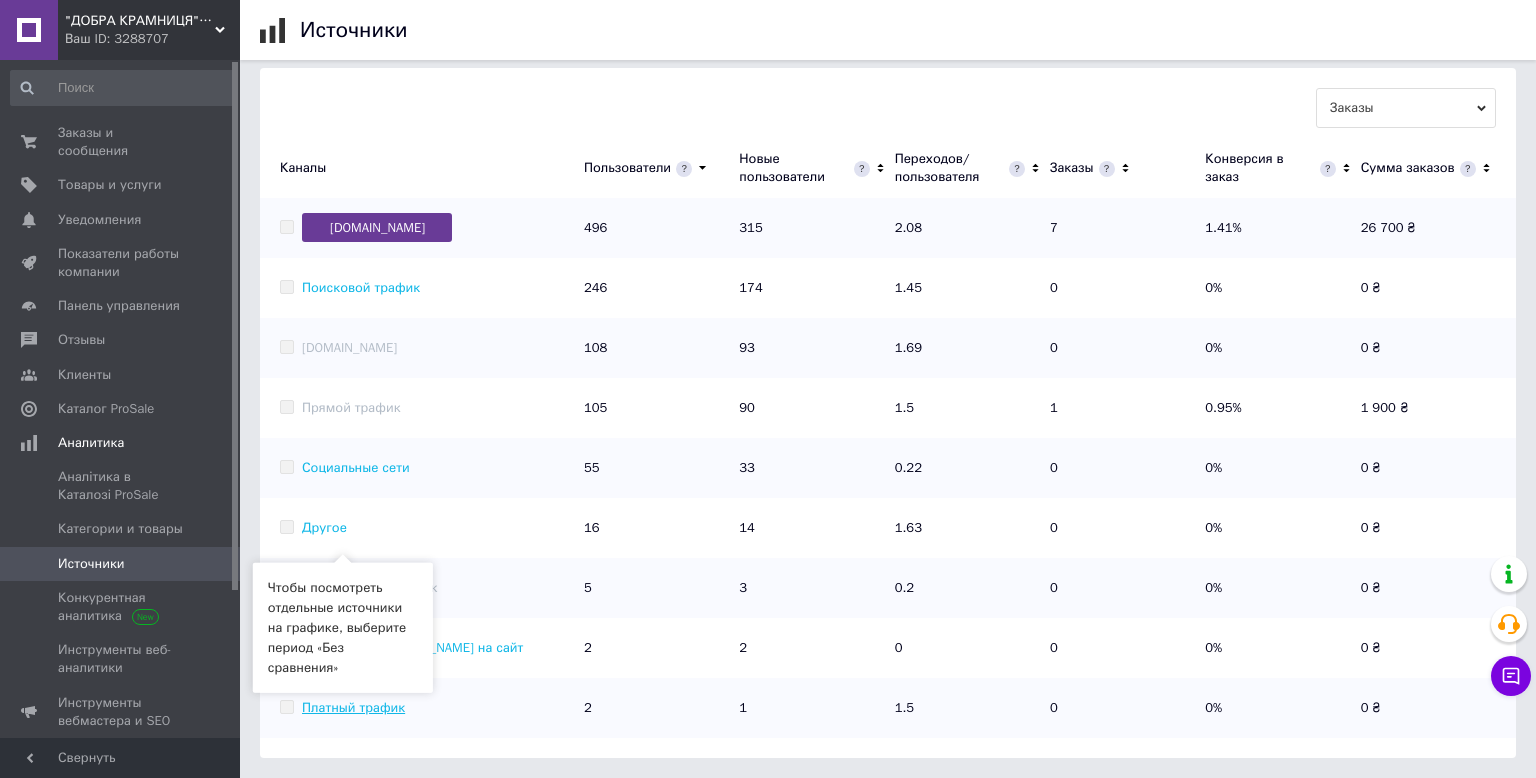click on "Платный трафик" at bounding box center (353, 707) 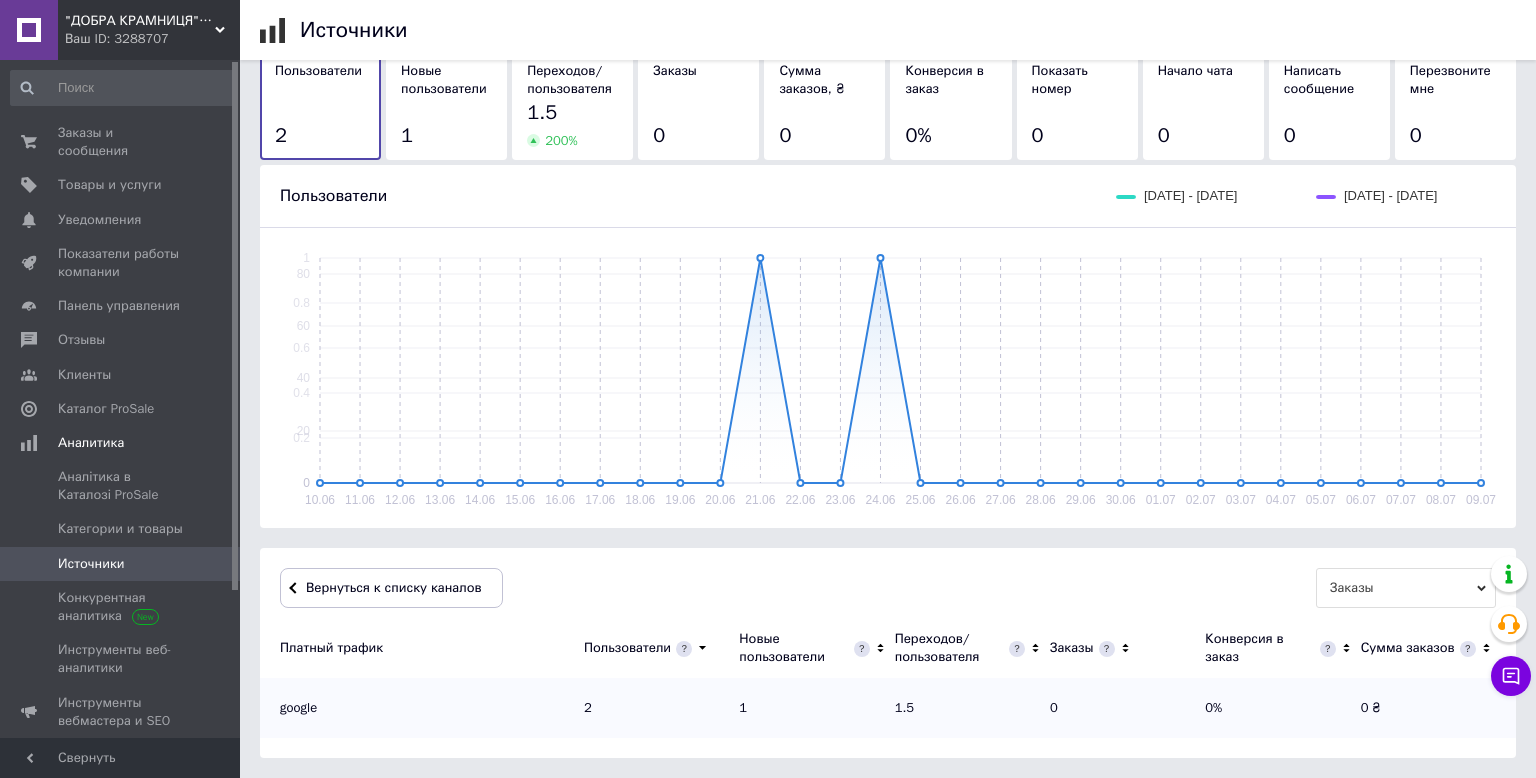 scroll, scrollTop: 118, scrollLeft: 0, axis: vertical 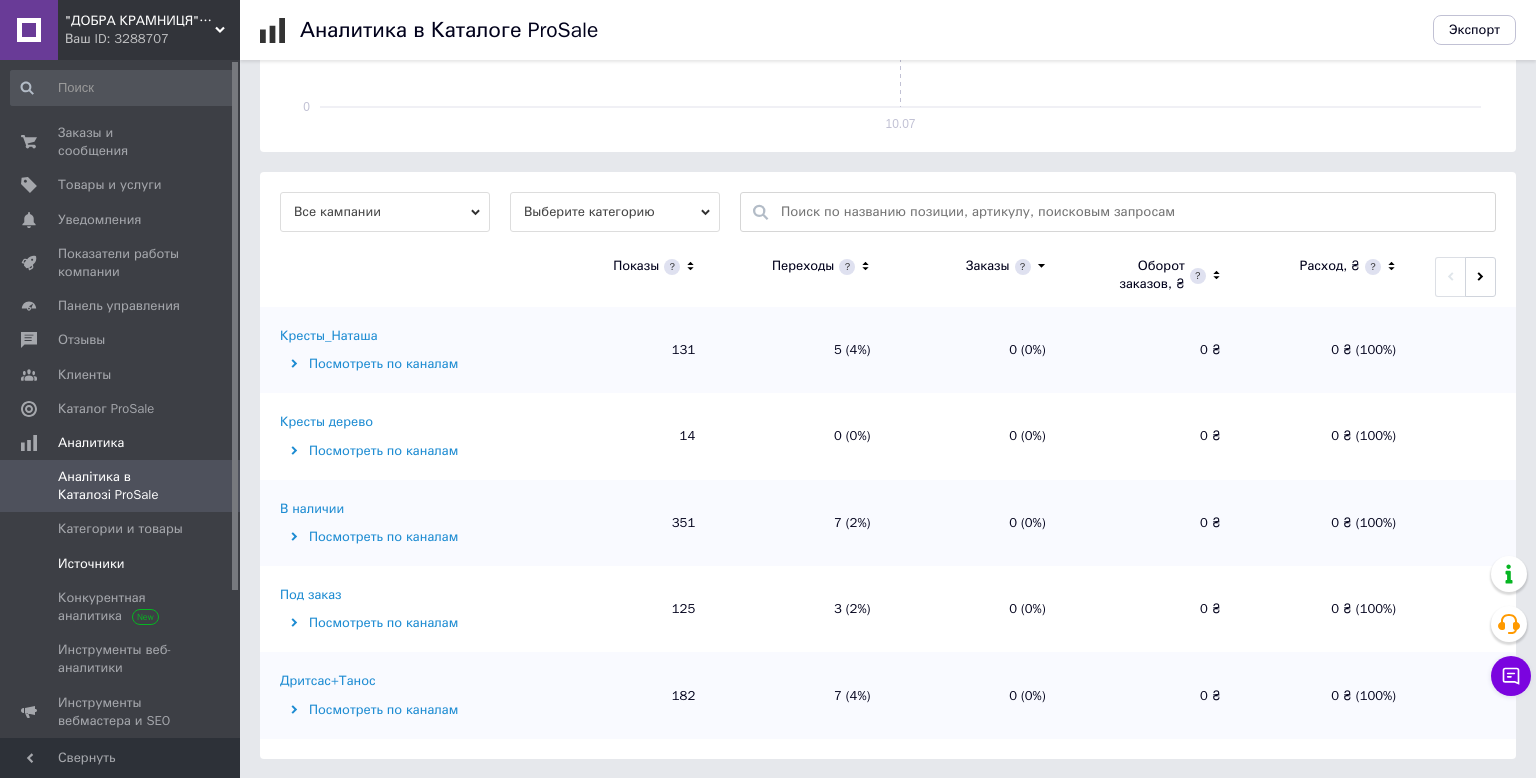 click on "Источники" at bounding box center [91, 564] 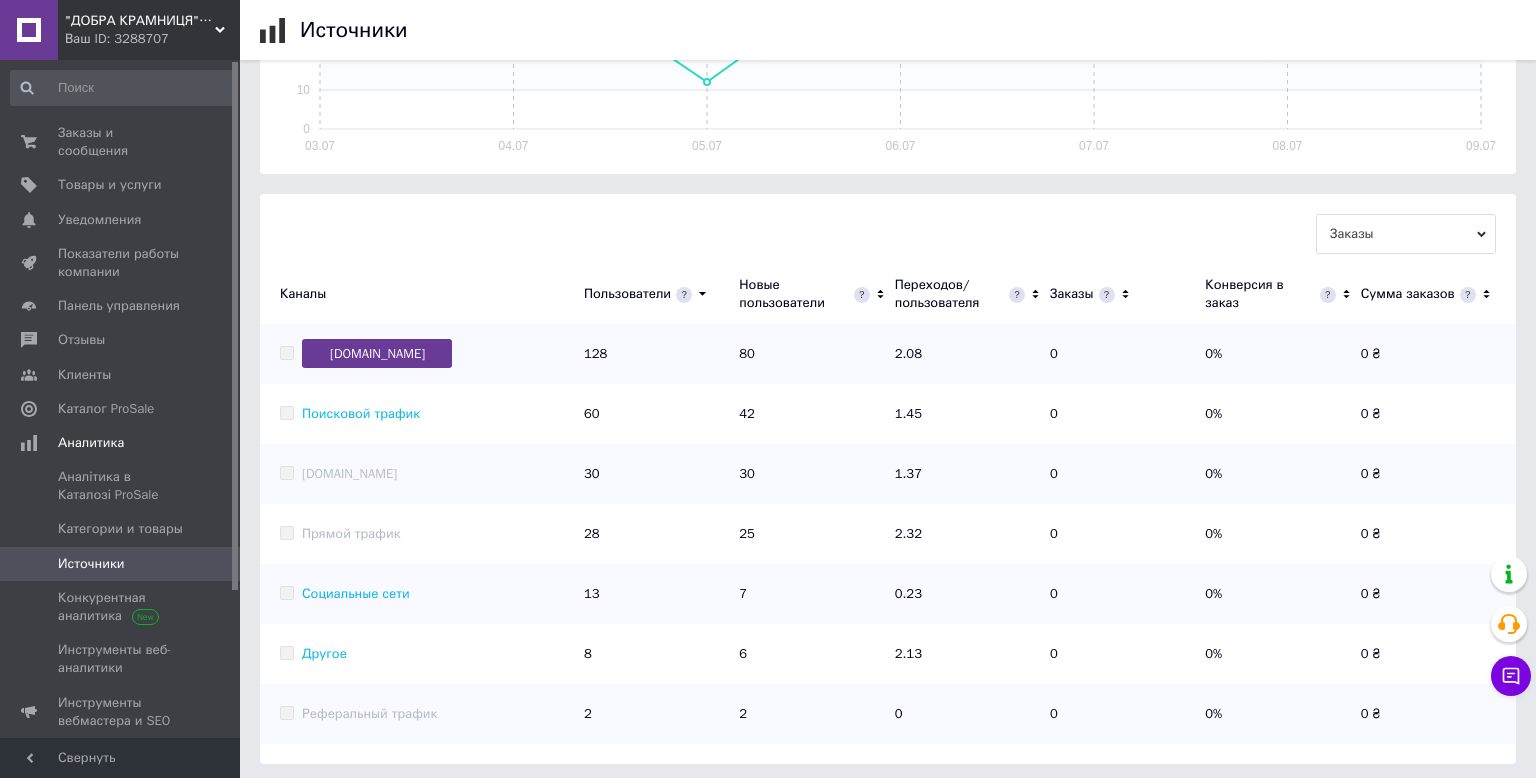 scroll, scrollTop: 478, scrollLeft: 0, axis: vertical 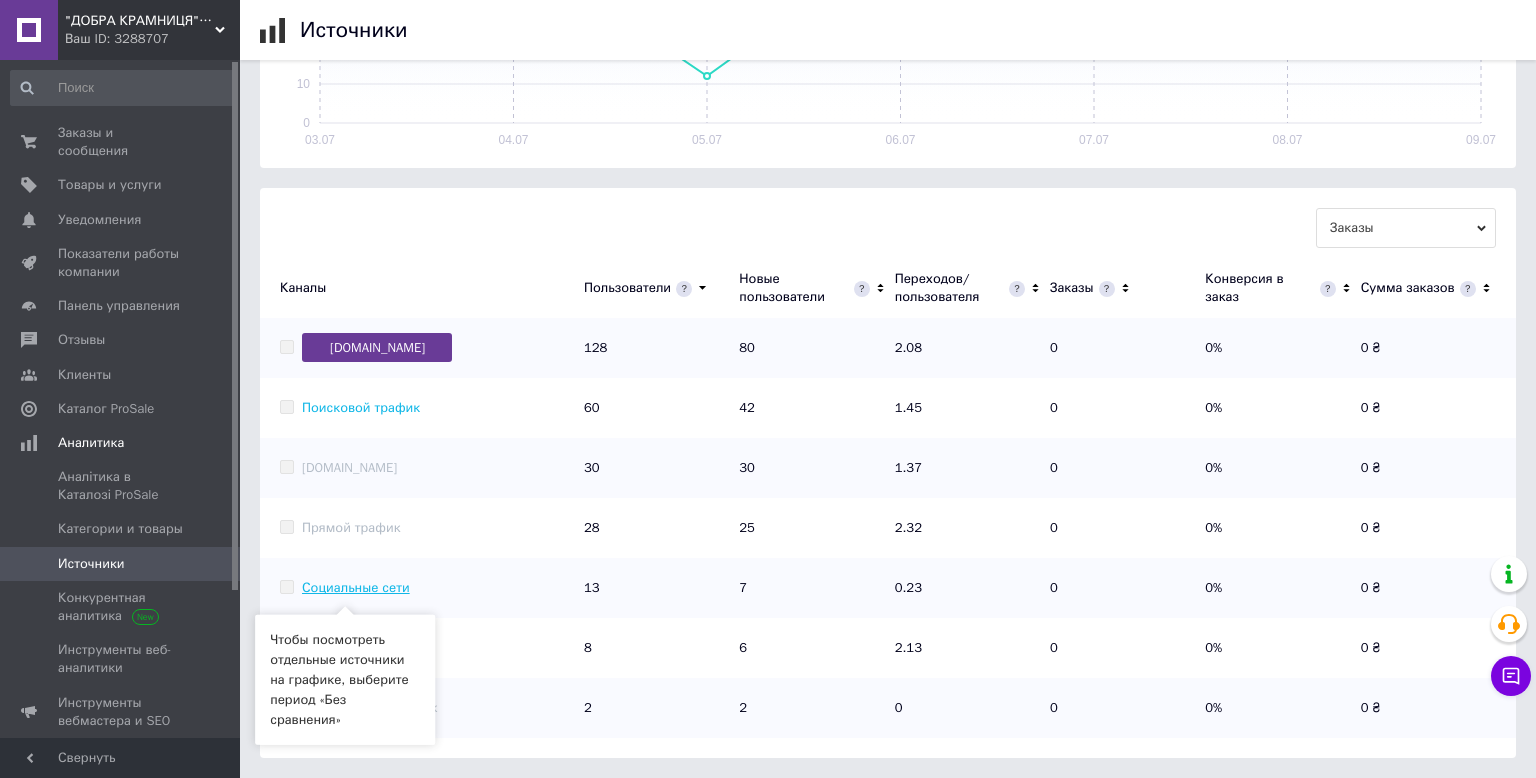 click on "Социальные сети" at bounding box center [356, 587] 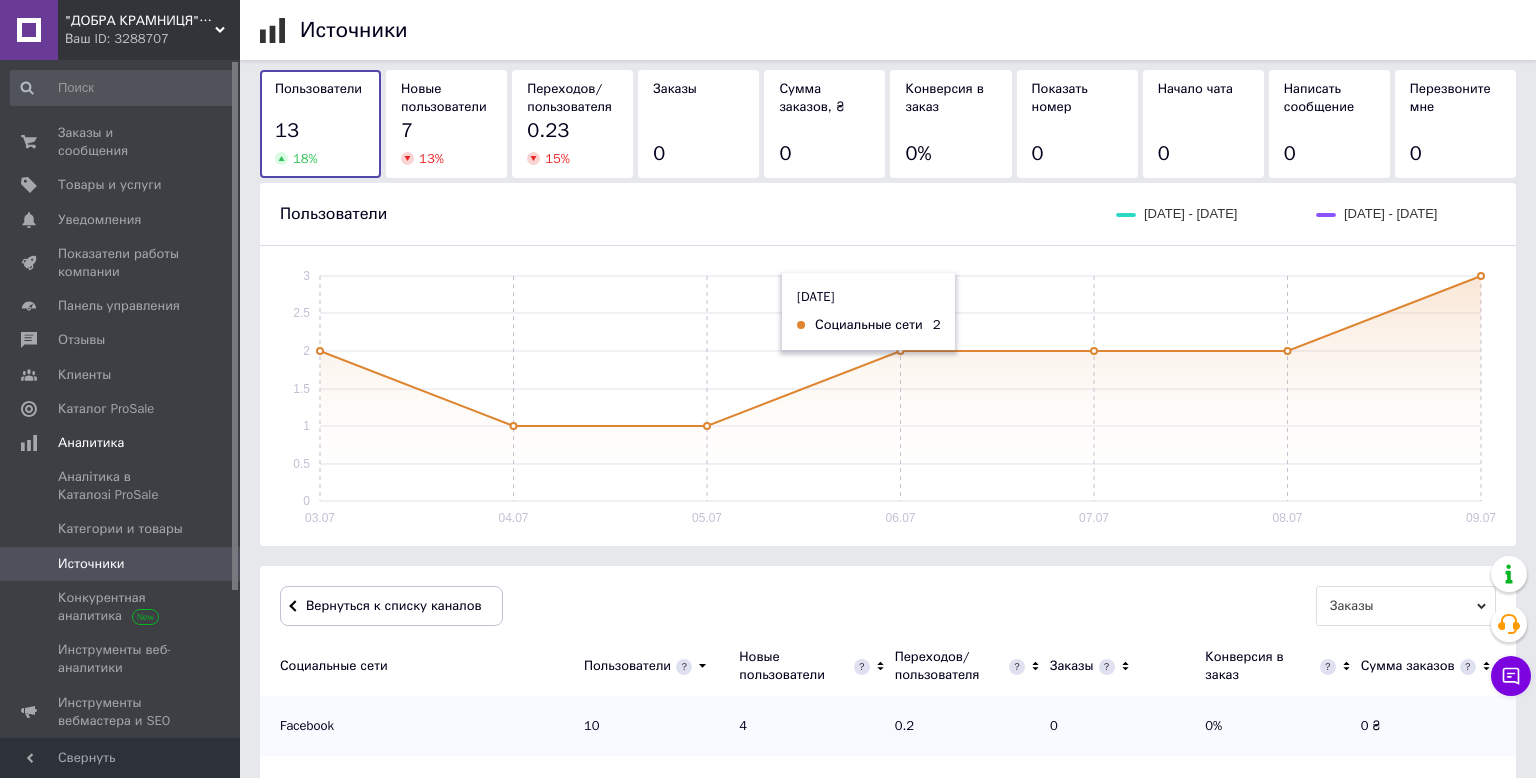 scroll, scrollTop: 0, scrollLeft: 0, axis: both 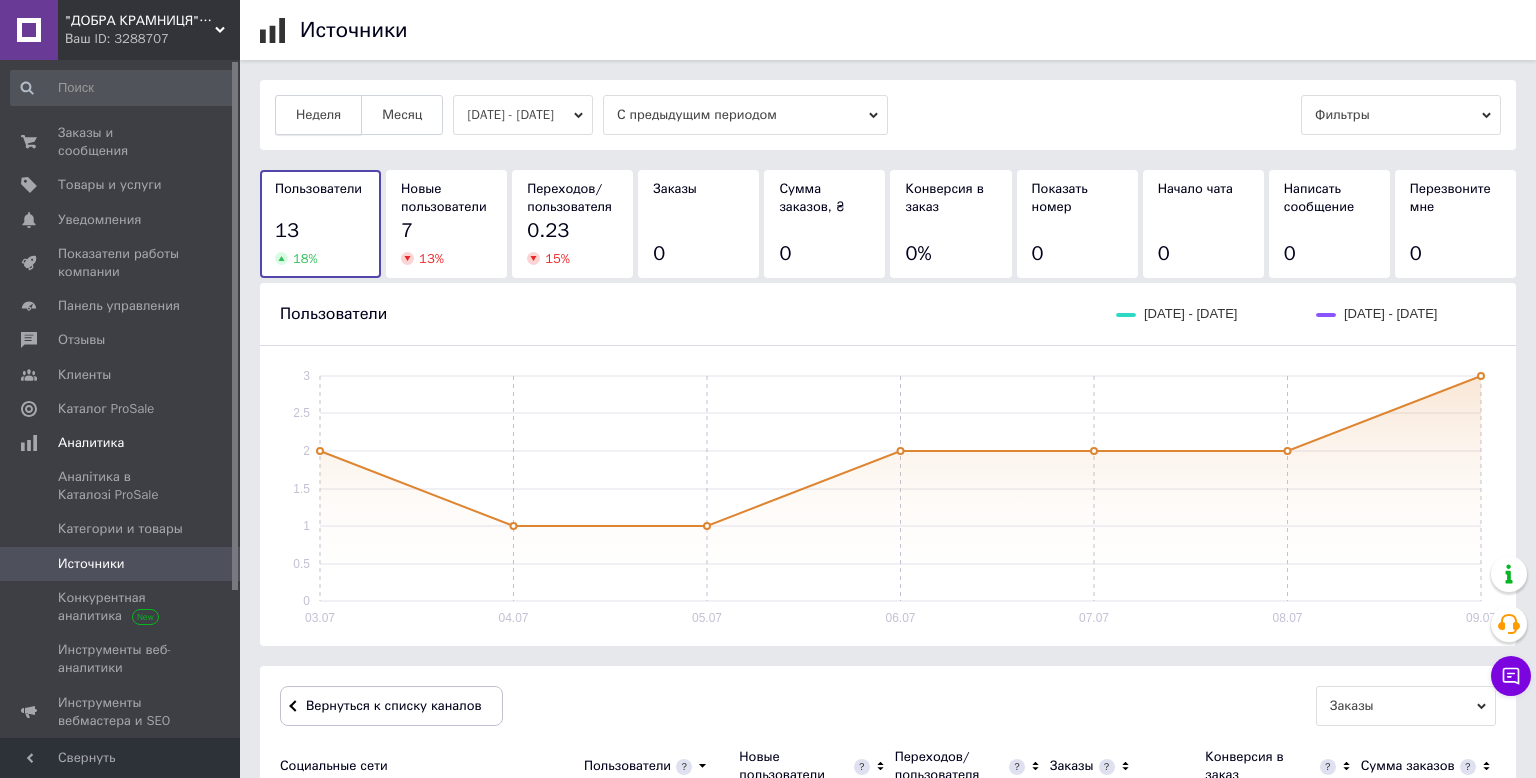 click on "Неделя" at bounding box center [318, 115] 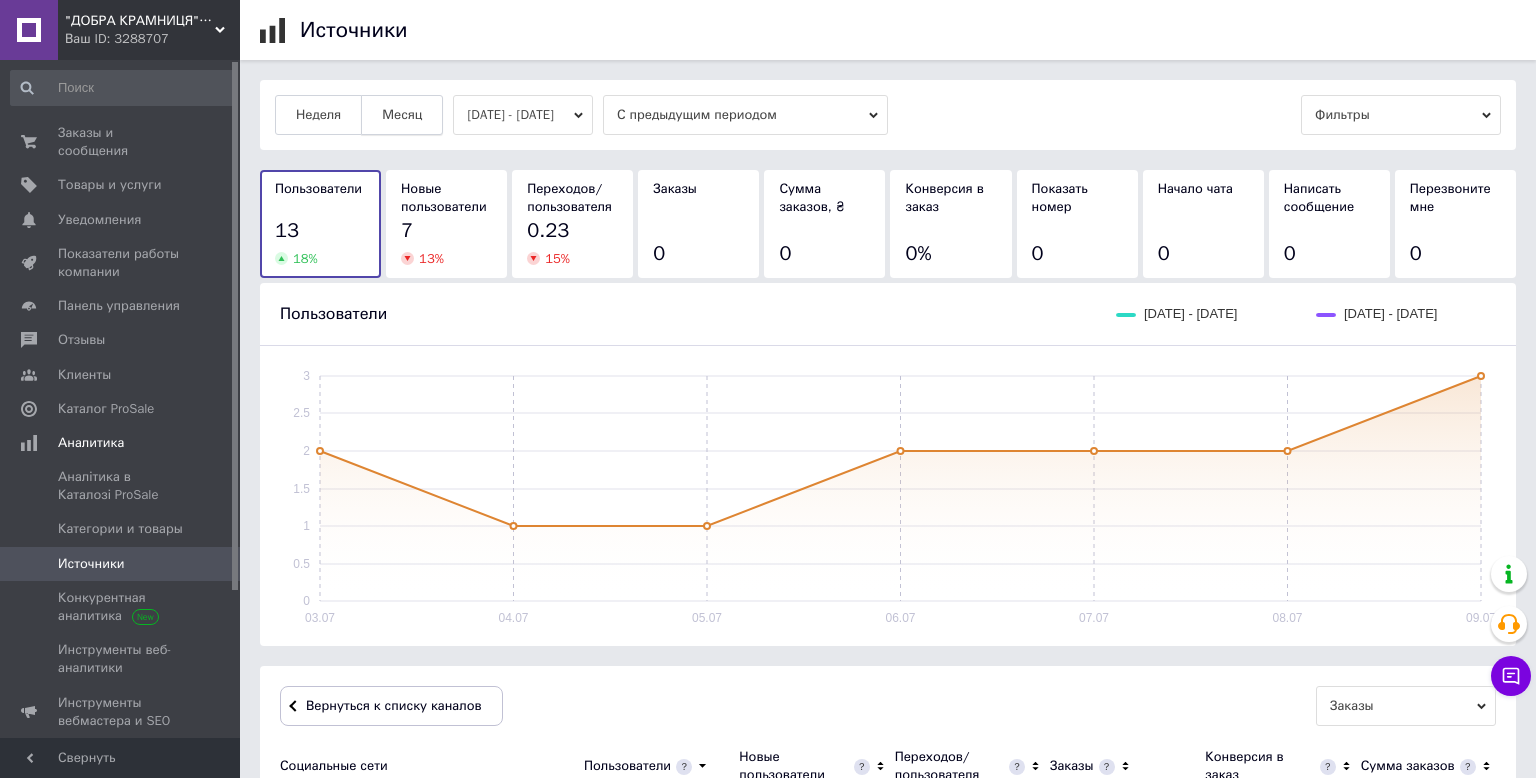 click on "Месяц" at bounding box center (402, 115) 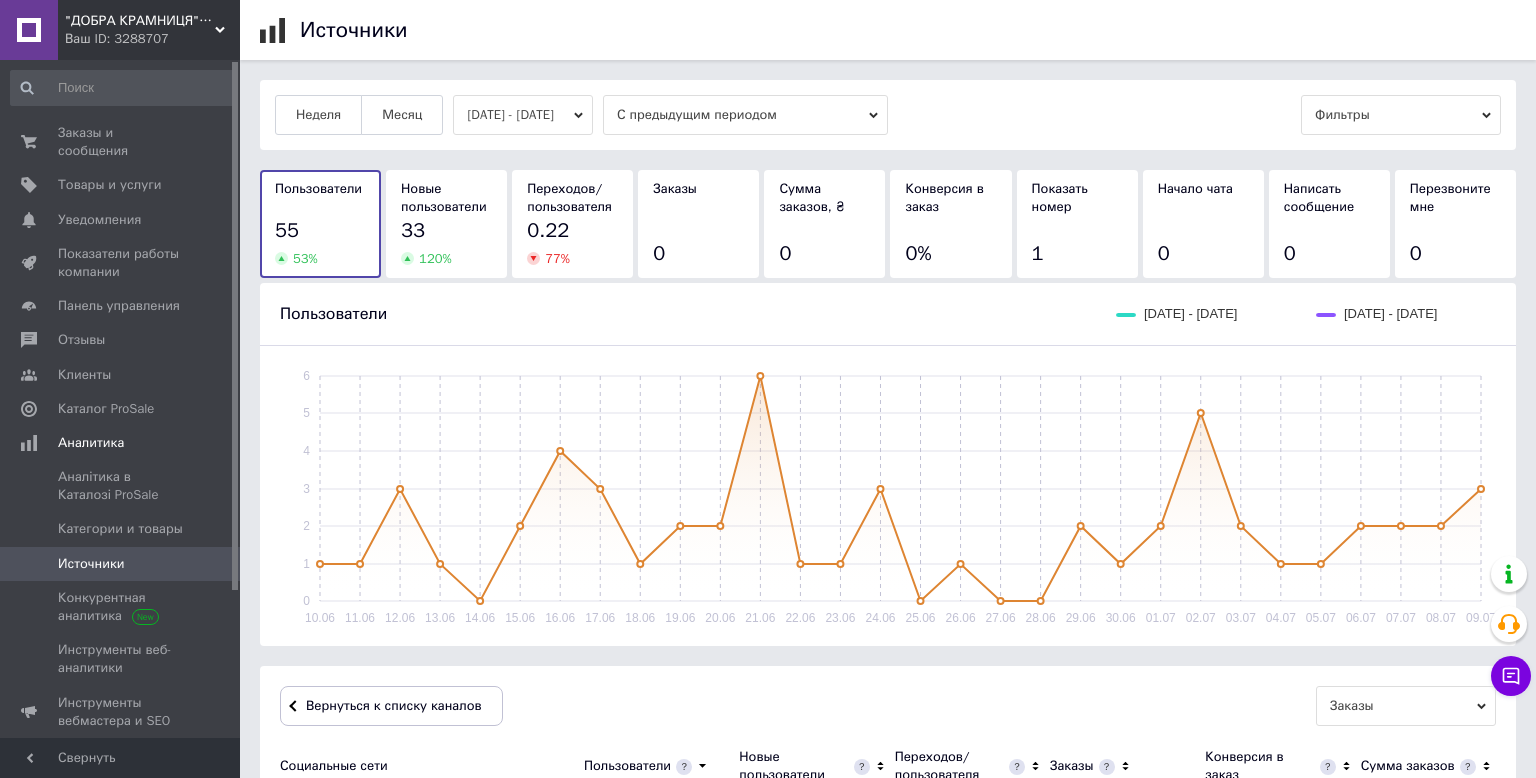 scroll, scrollTop: 178, scrollLeft: 0, axis: vertical 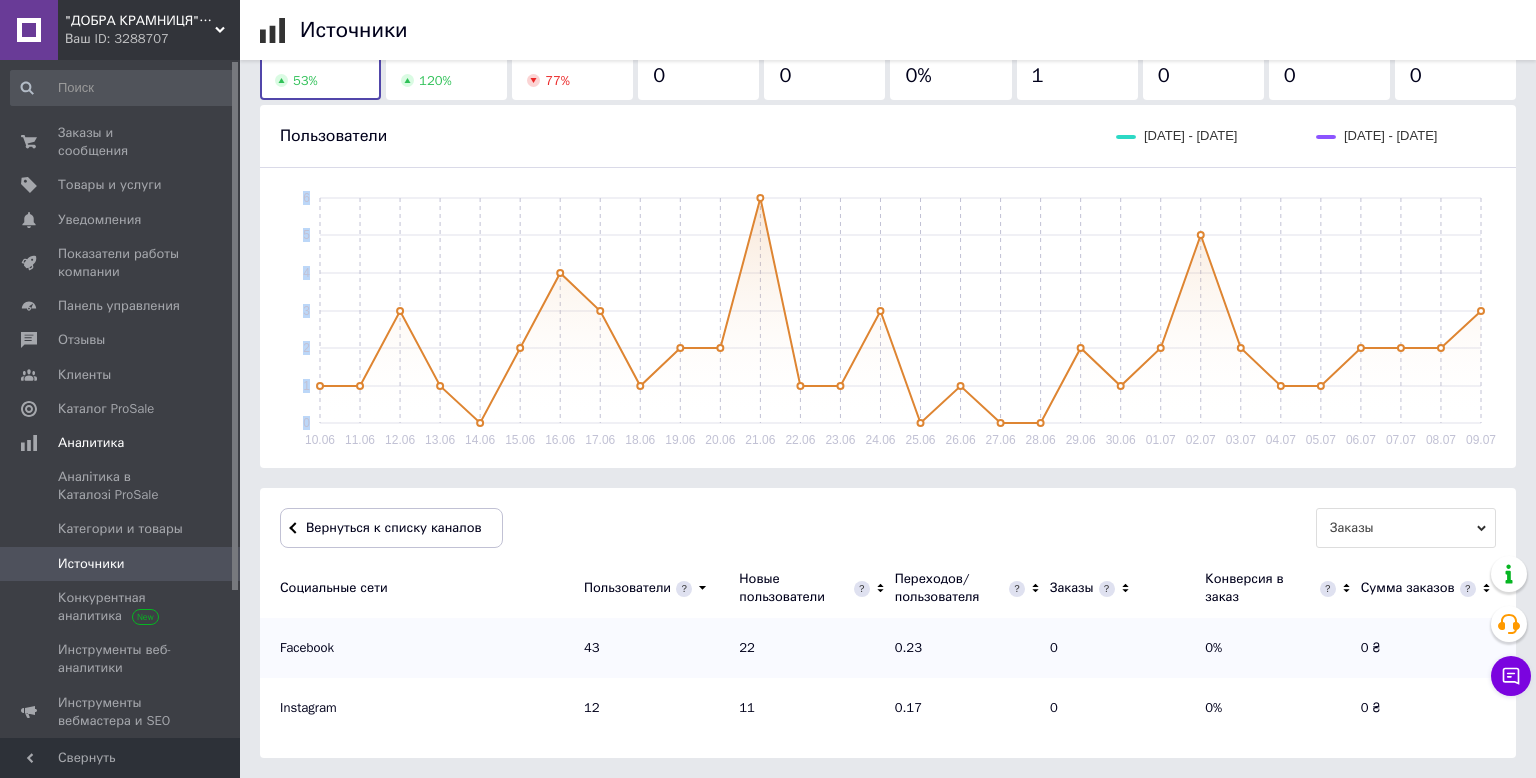 drag, startPoint x: 1414, startPoint y: 371, endPoint x: 1519, endPoint y: 420, distance: 115.87062 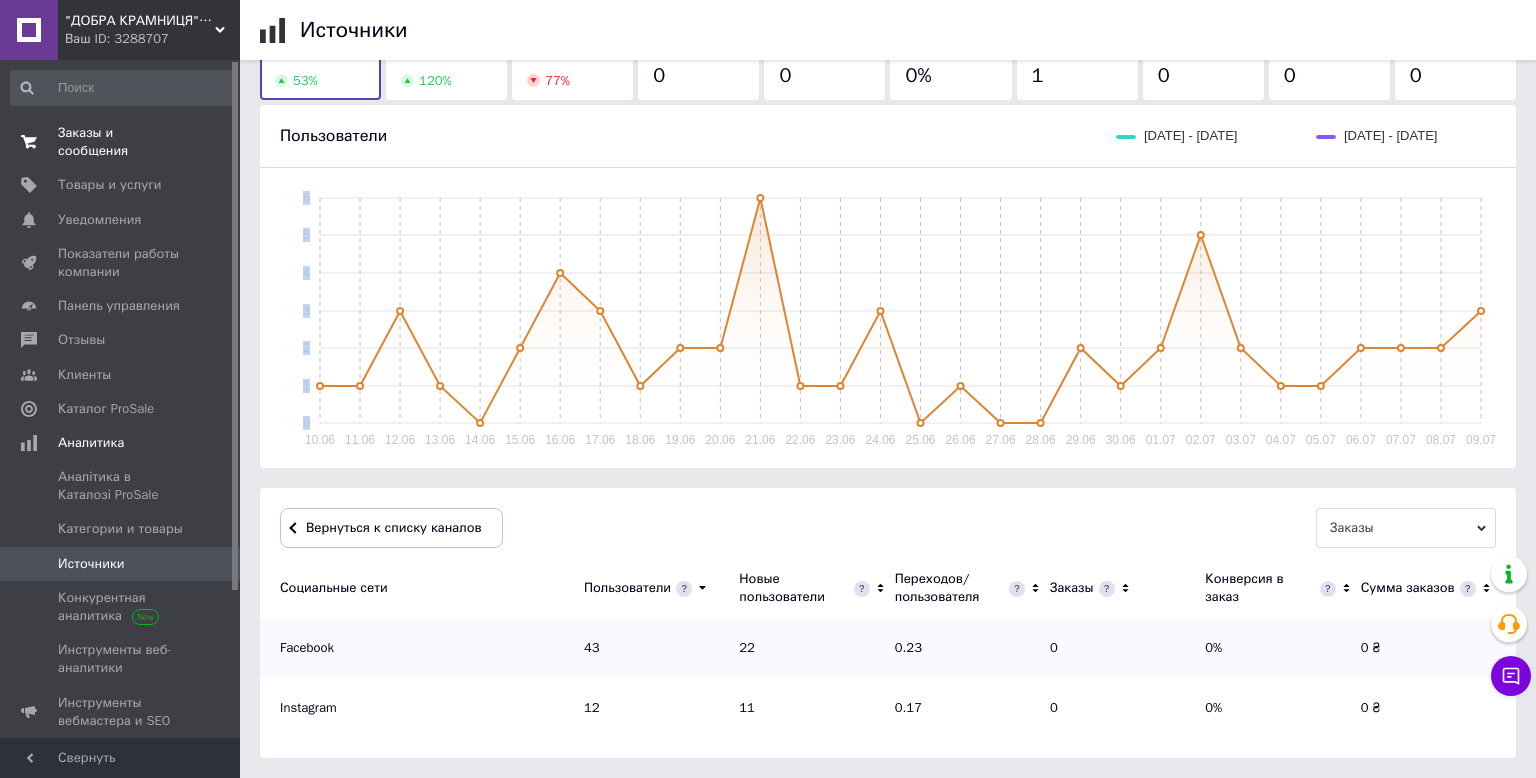 click on "Заказы и сообщения" at bounding box center (121, 142) 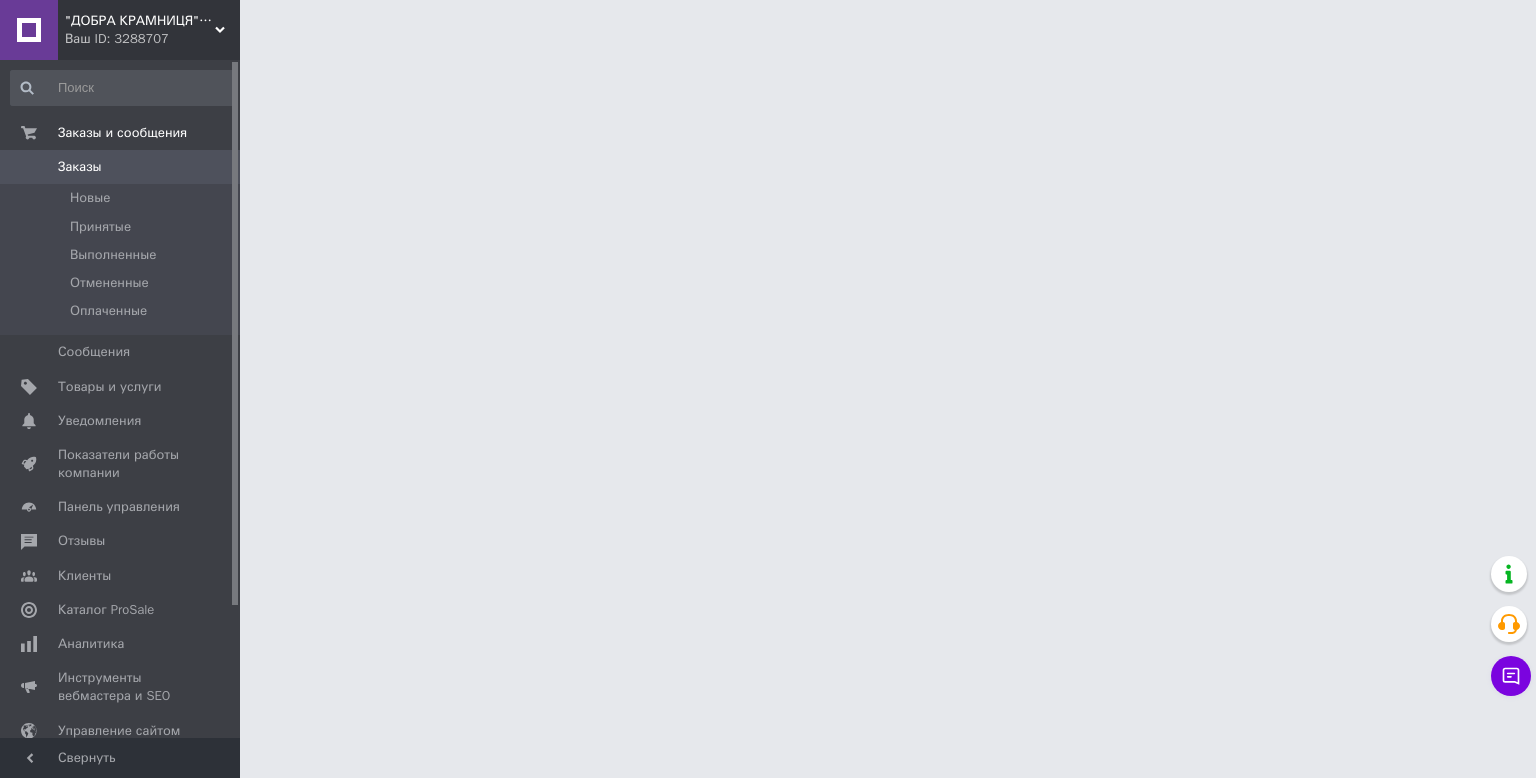scroll, scrollTop: 0, scrollLeft: 0, axis: both 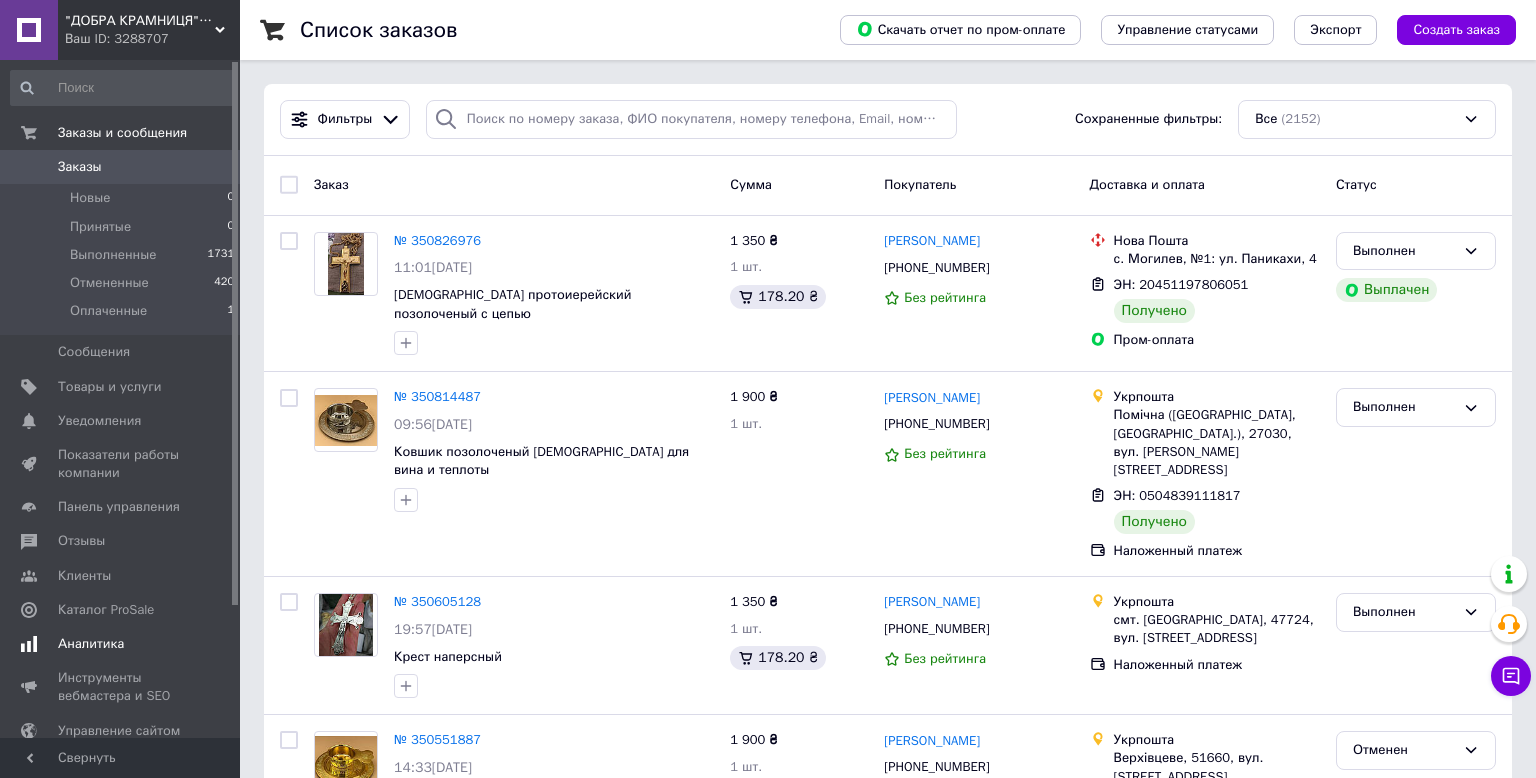 click on "Аналитика" at bounding box center (91, 644) 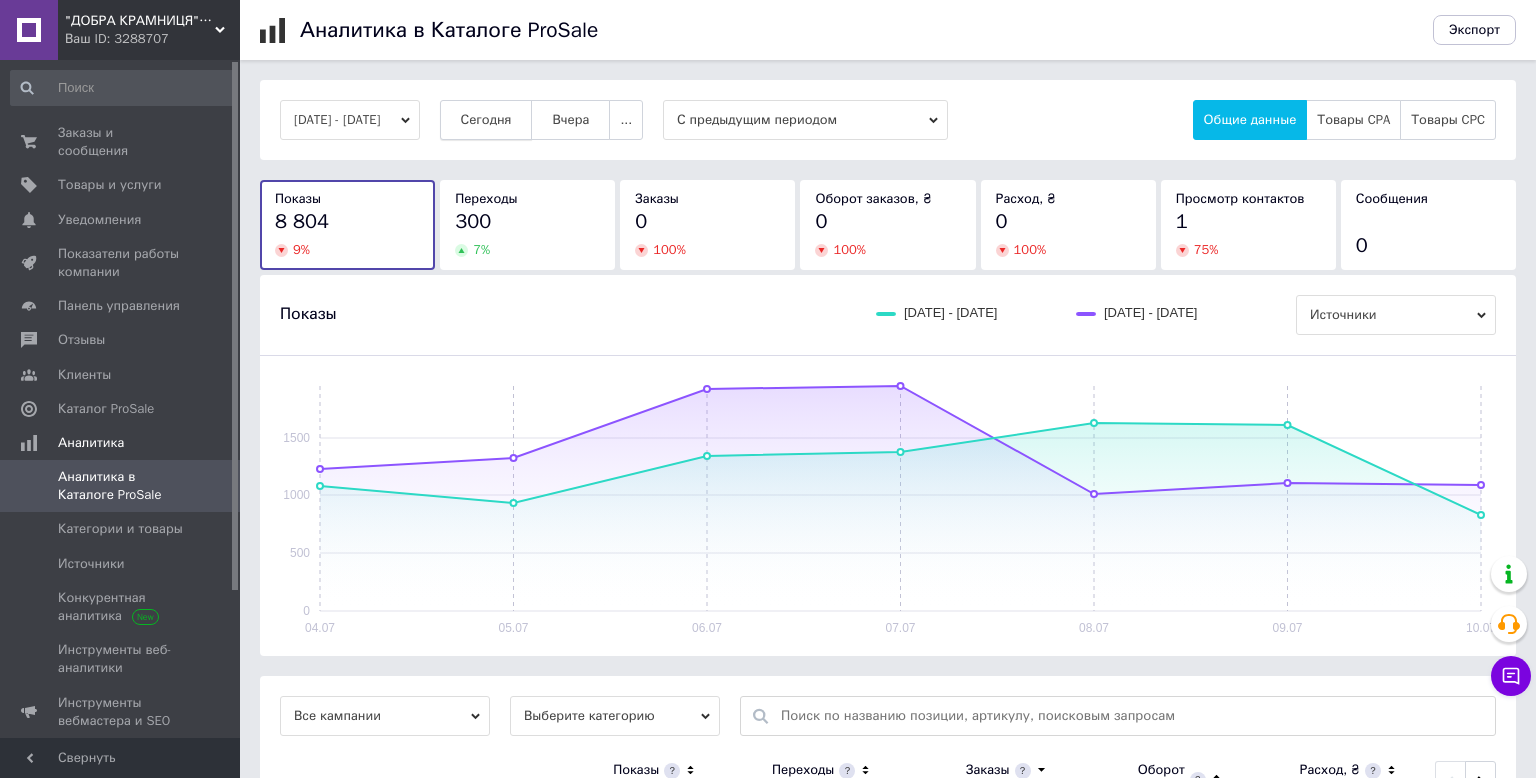 click on "Сегодня" at bounding box center [486, 120] 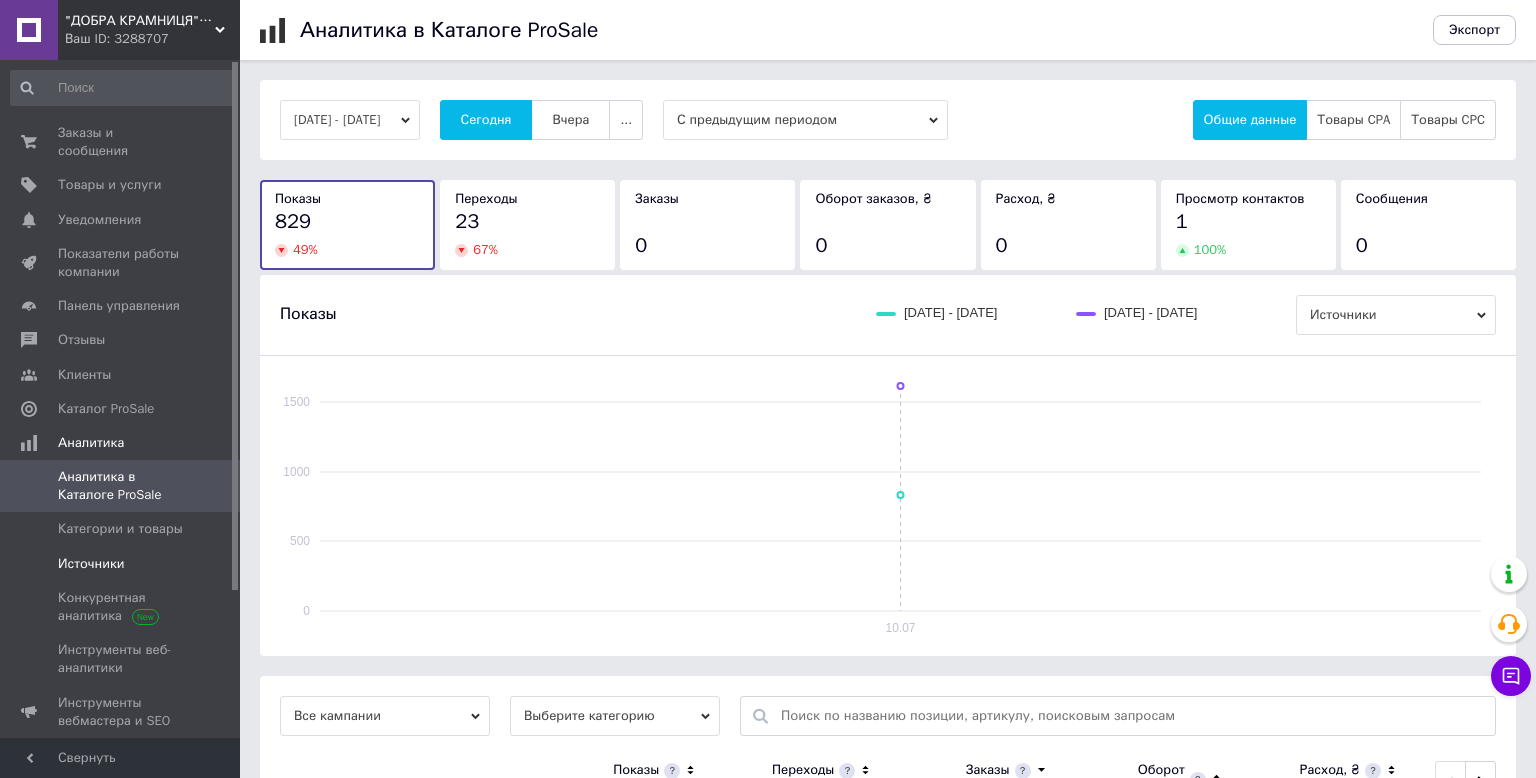 click on "Источники" at bounding box center [91, 564] 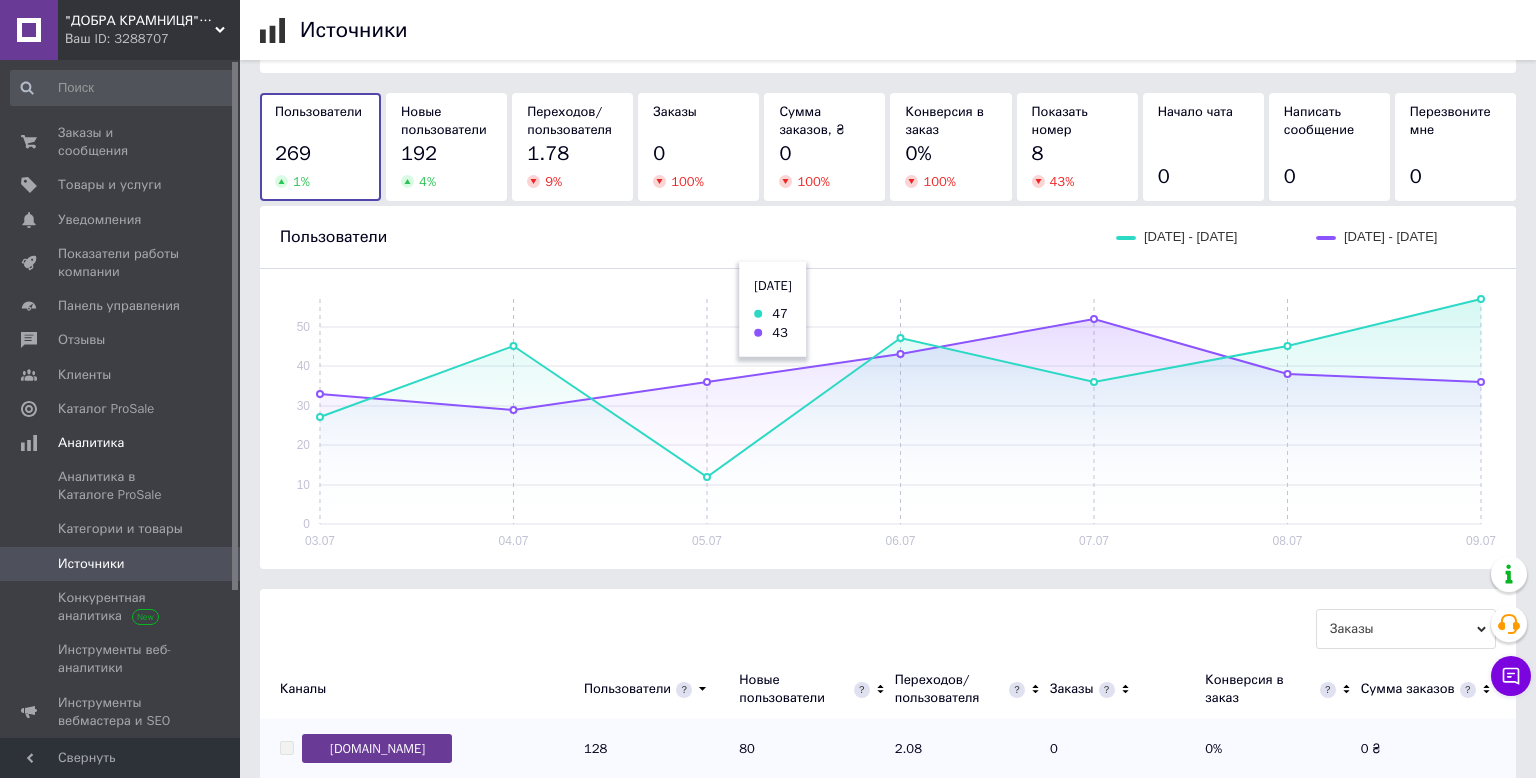 scroll, scrollTop: 478, scrollLeft: 0, axis: vertical 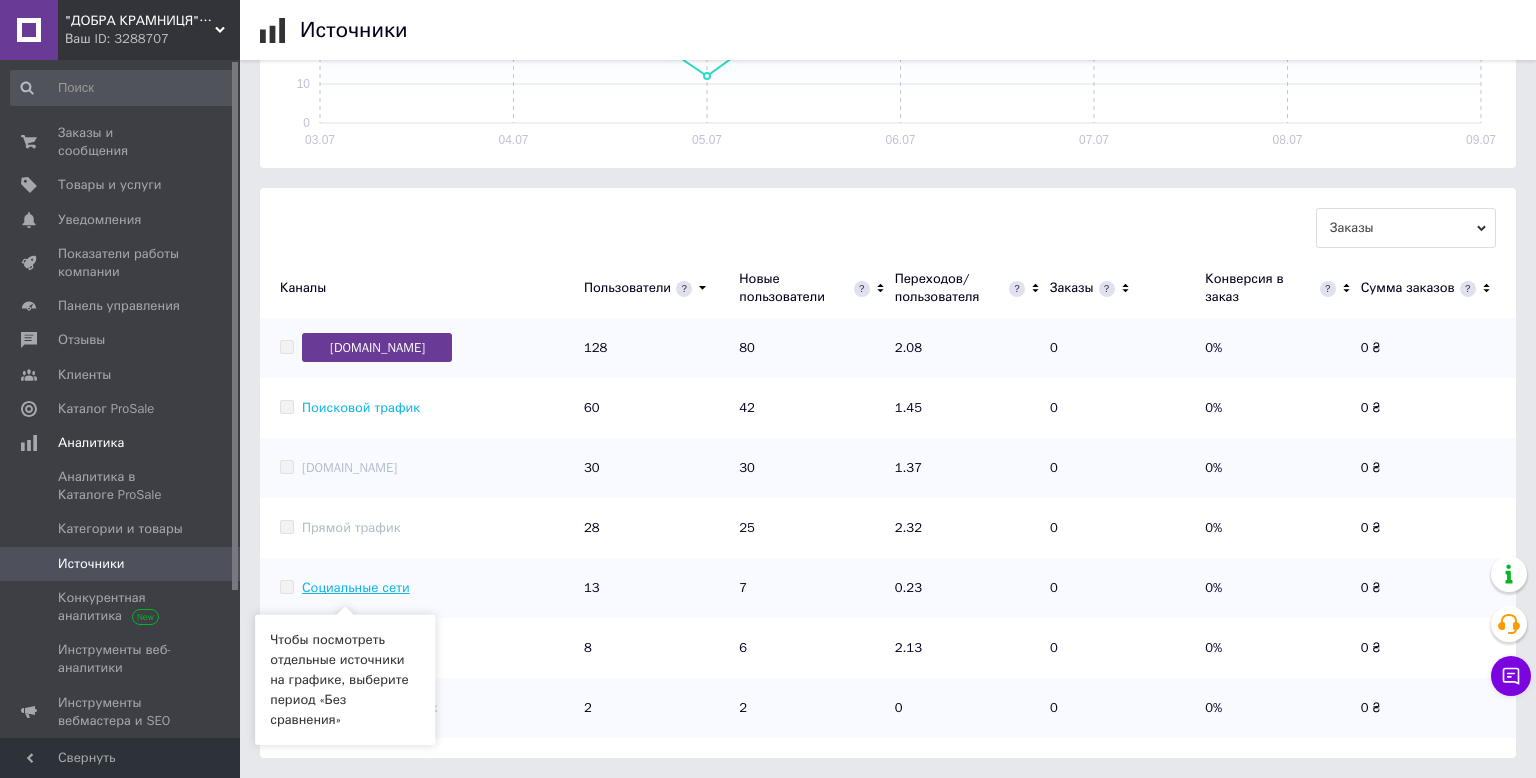 click on "Социальные сети" at bounding box center [356, 587] 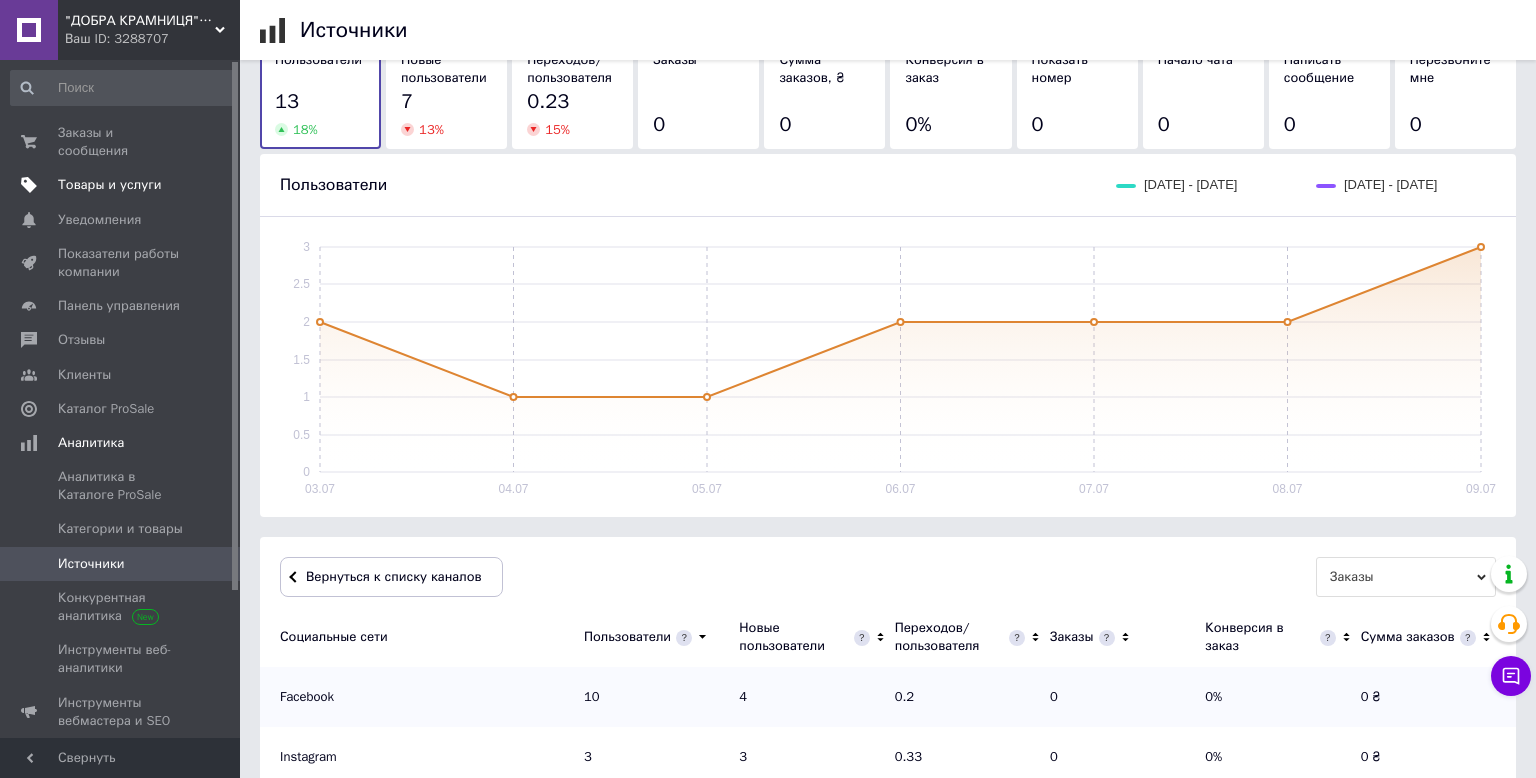 scroll, scrollTop: 0, scrollLeft: 0, axis: both 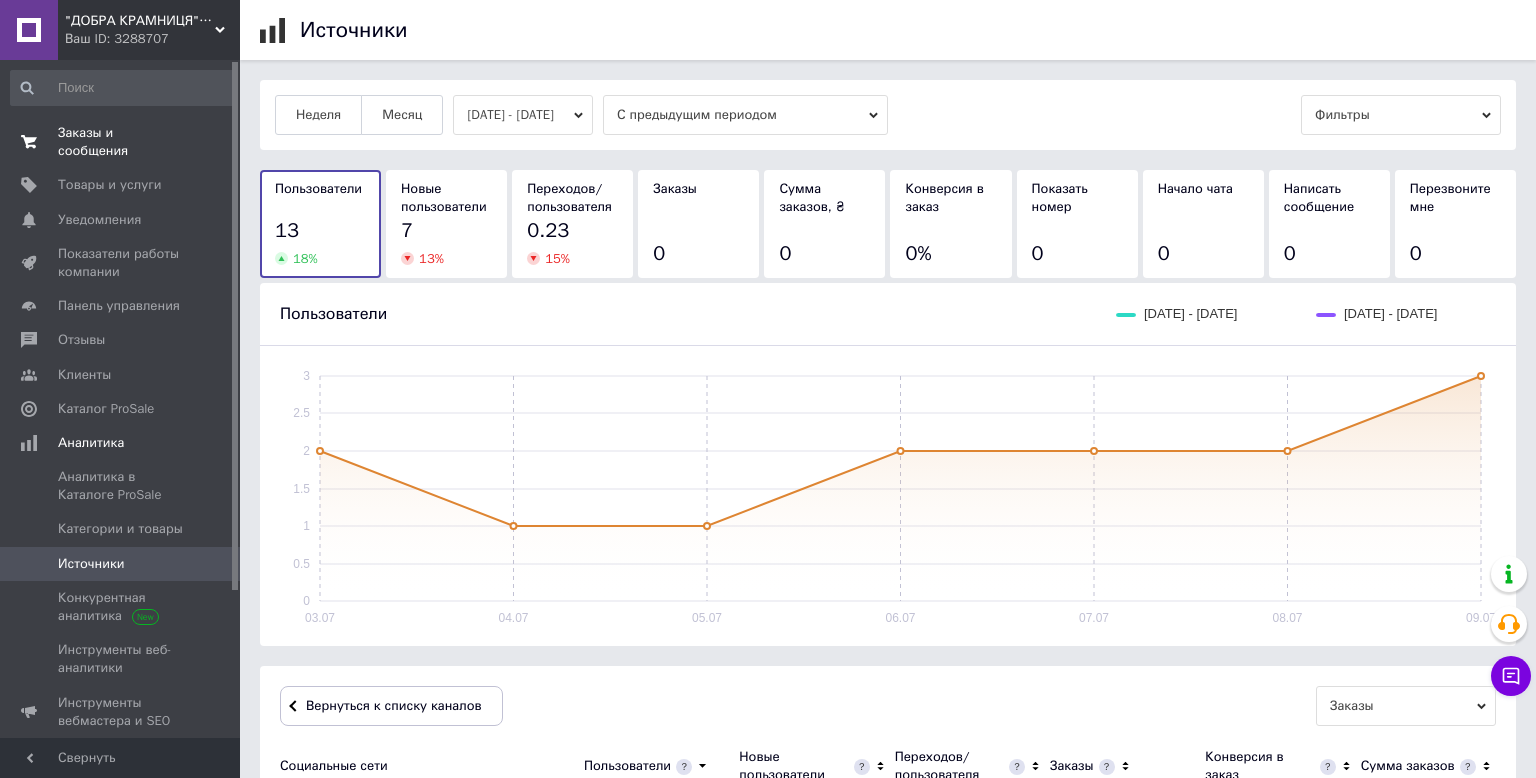 click on "Заказы и сообщения" at bounding box center (121, 142) 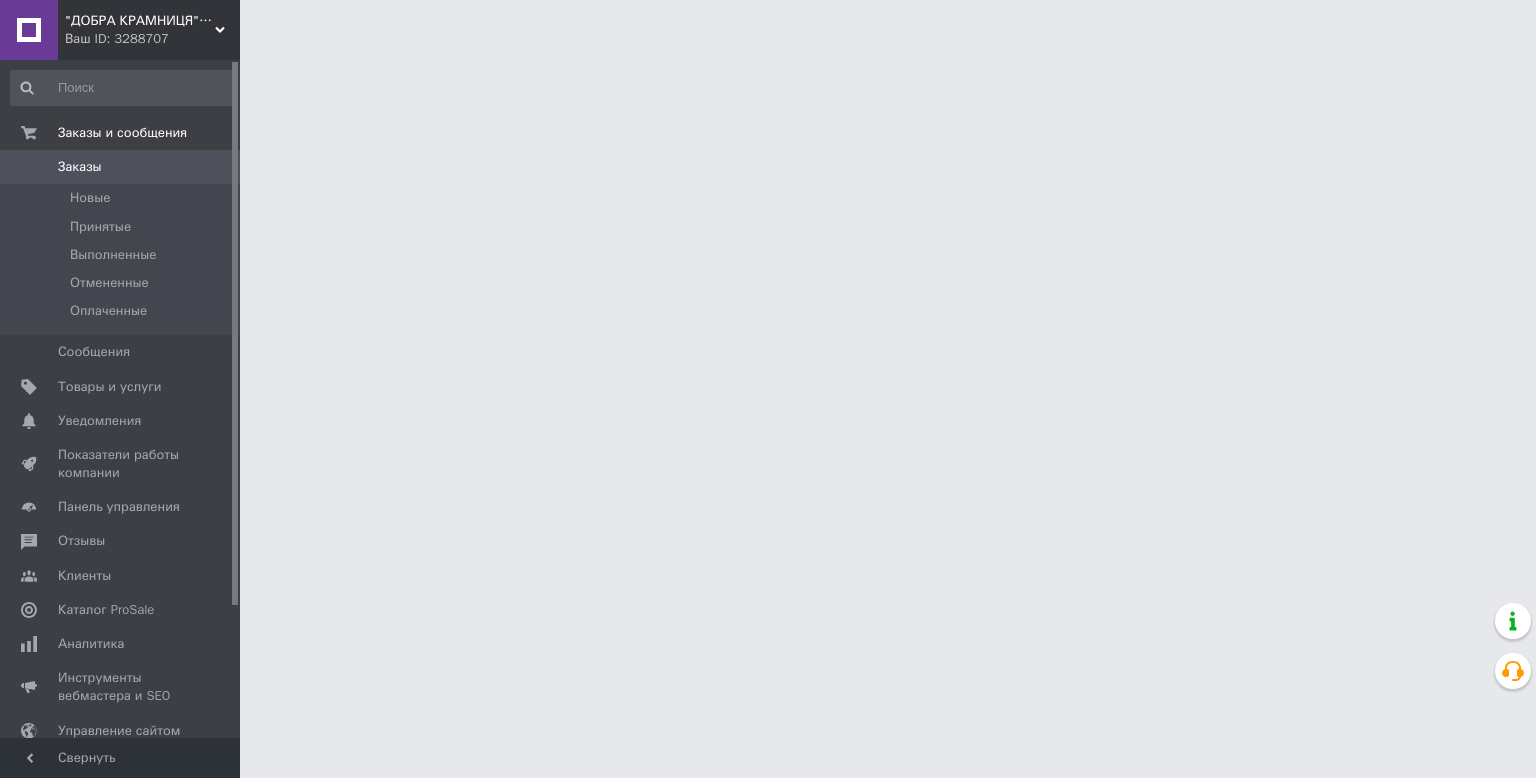 scroll, scrollTop: 0, scrollLeft: 0, axis: both 